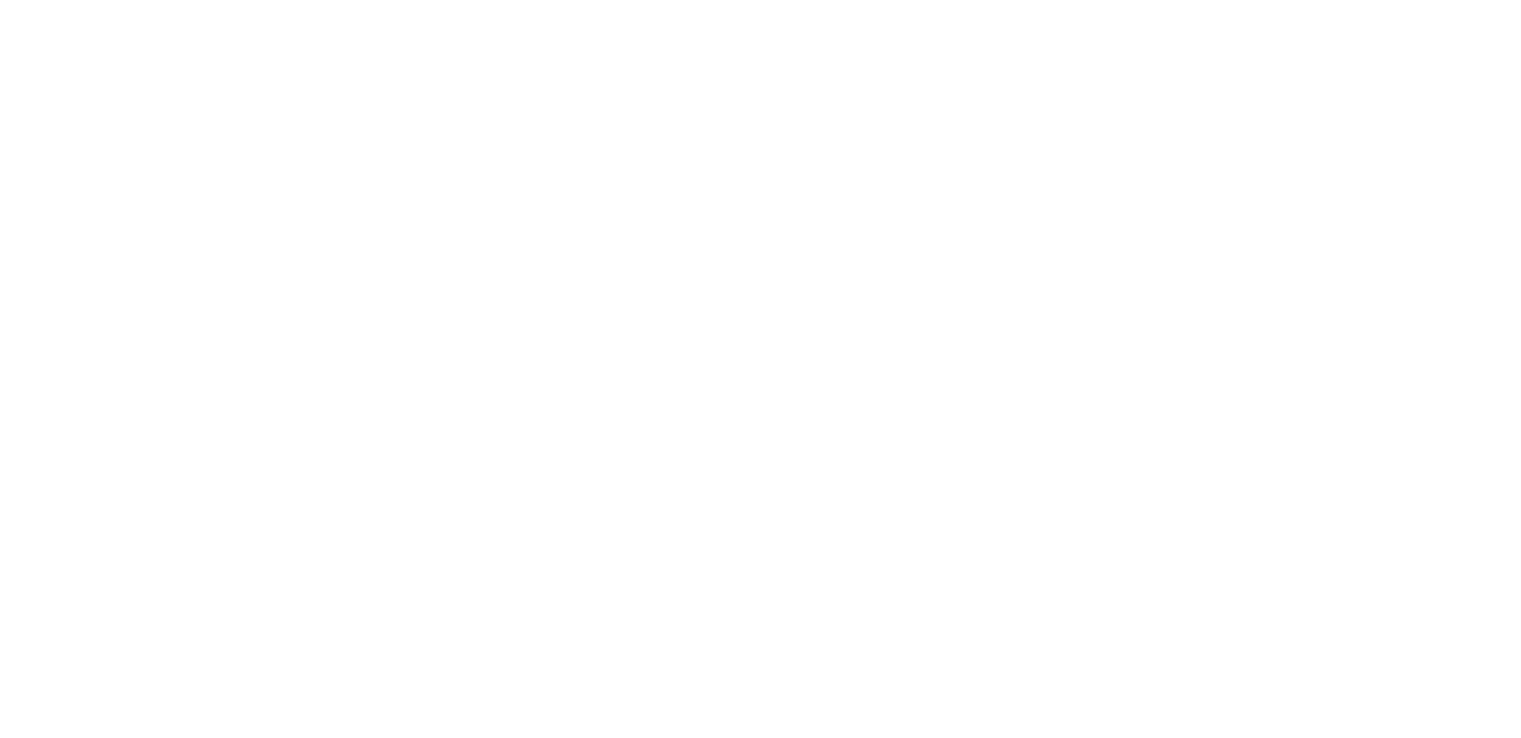 scroll, scrollTop: 0, scrollLeft: 0, axis: both 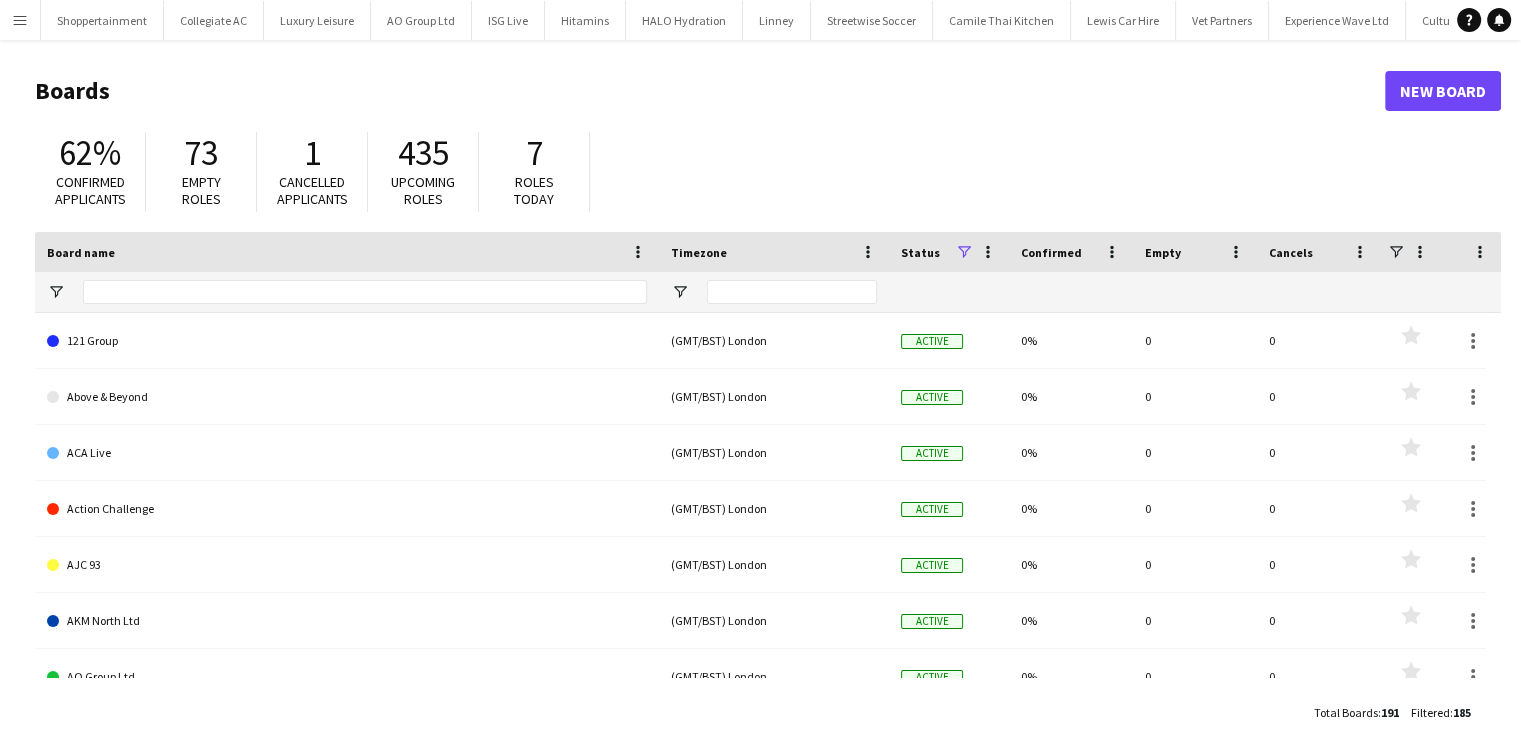 click on "Menu" at bounding box center [20, 20] 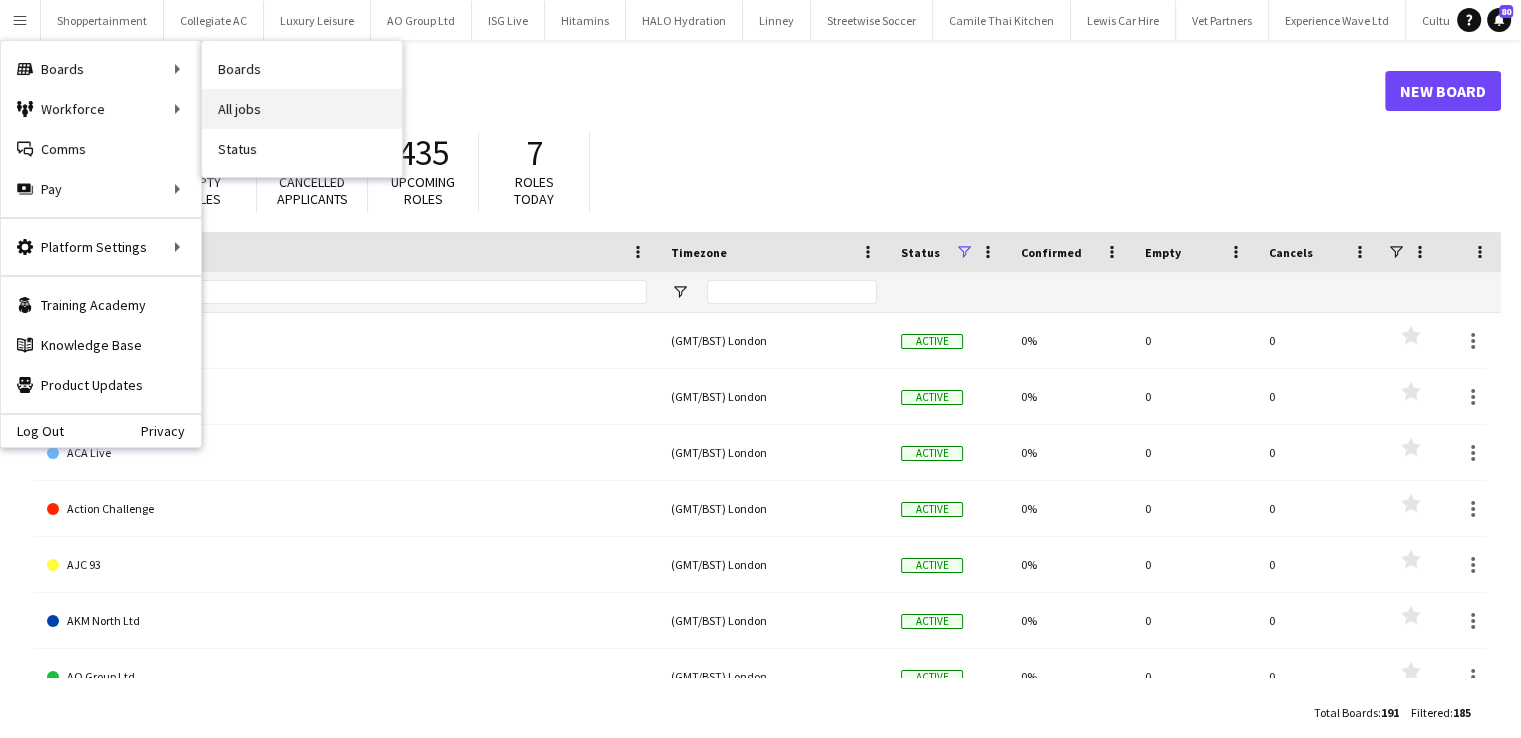 click on "All jobs" at bounding box center [302, 109] 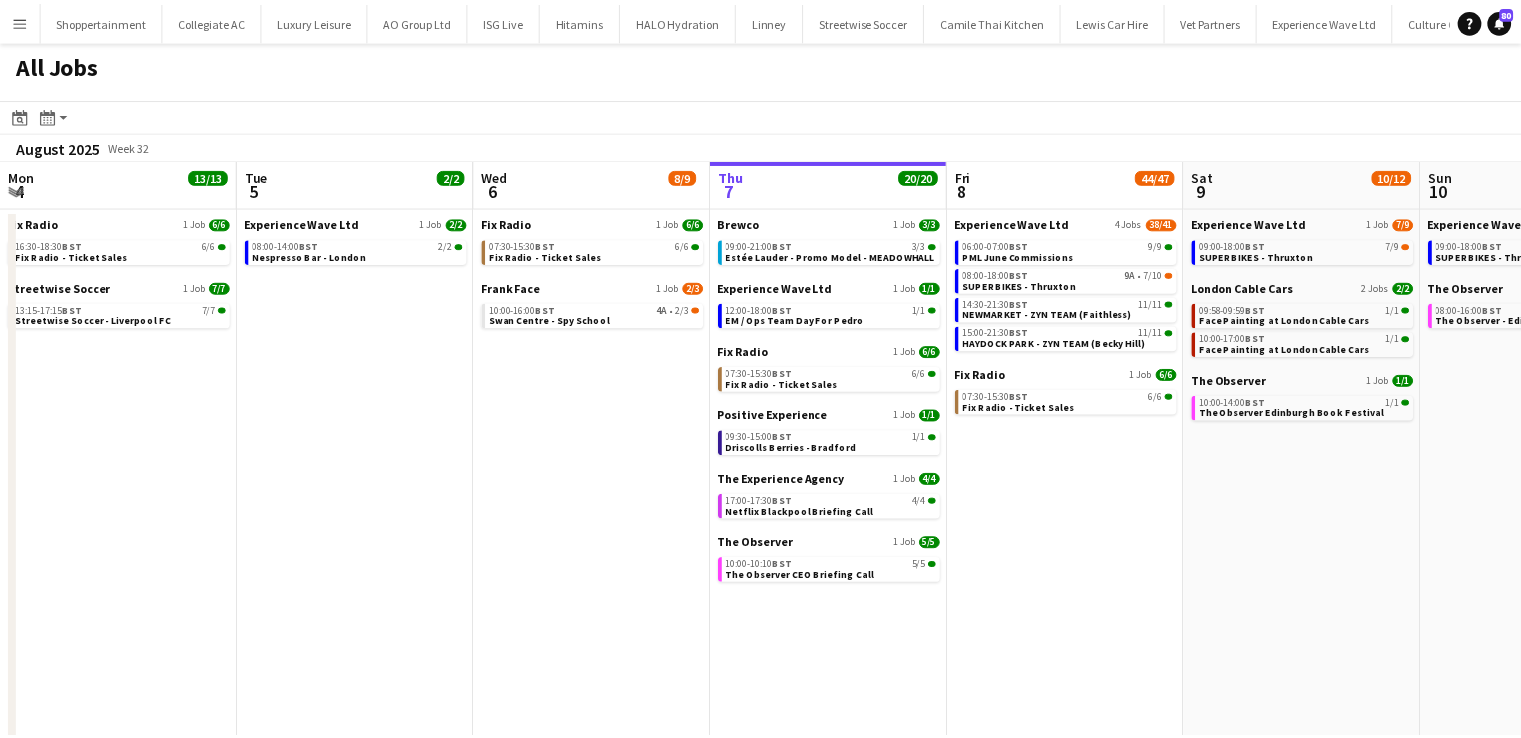 scroll, scrollTop: 0, scrollLeft: 478, axis: horizontal 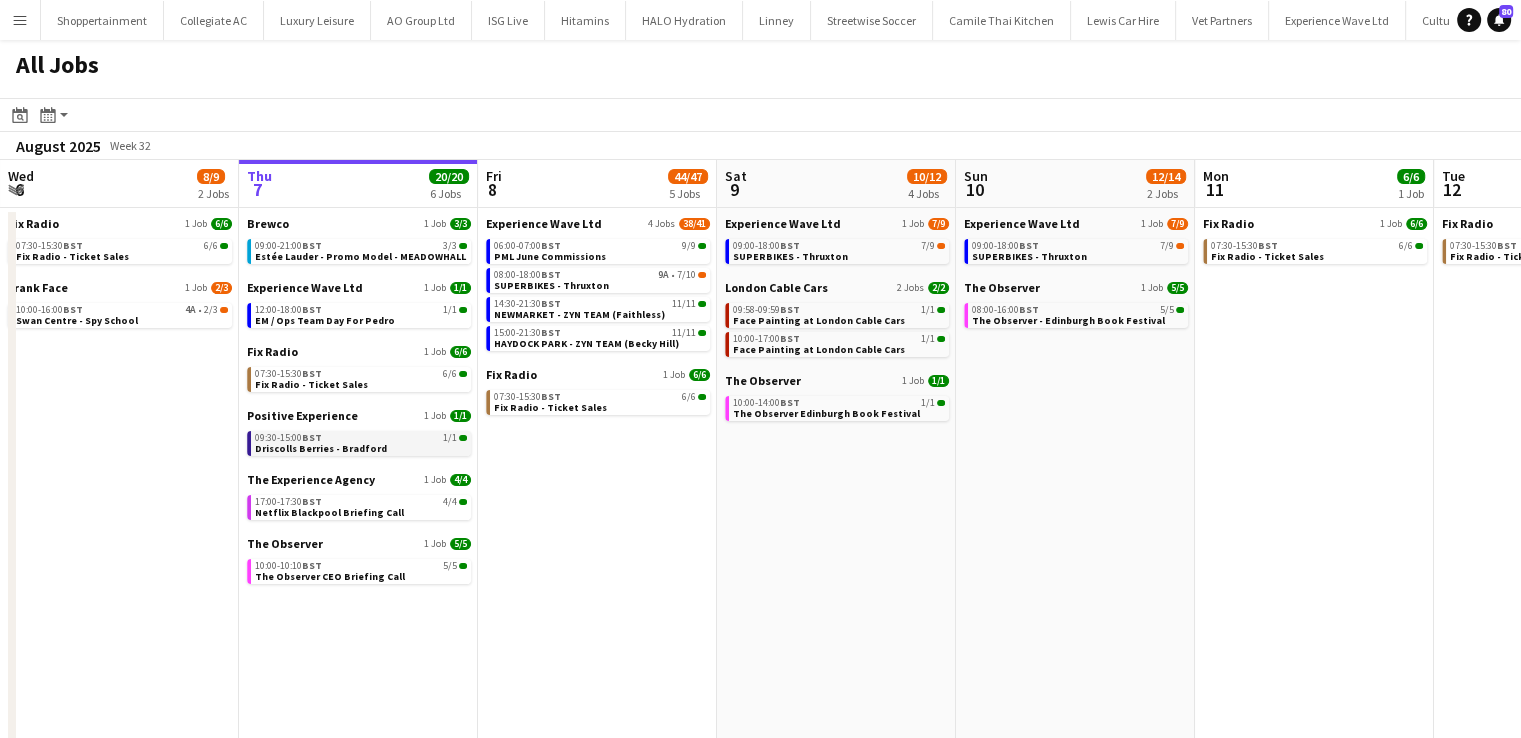 click on "Driscolls Berries - Bradford" at bounding box center (321, 448) 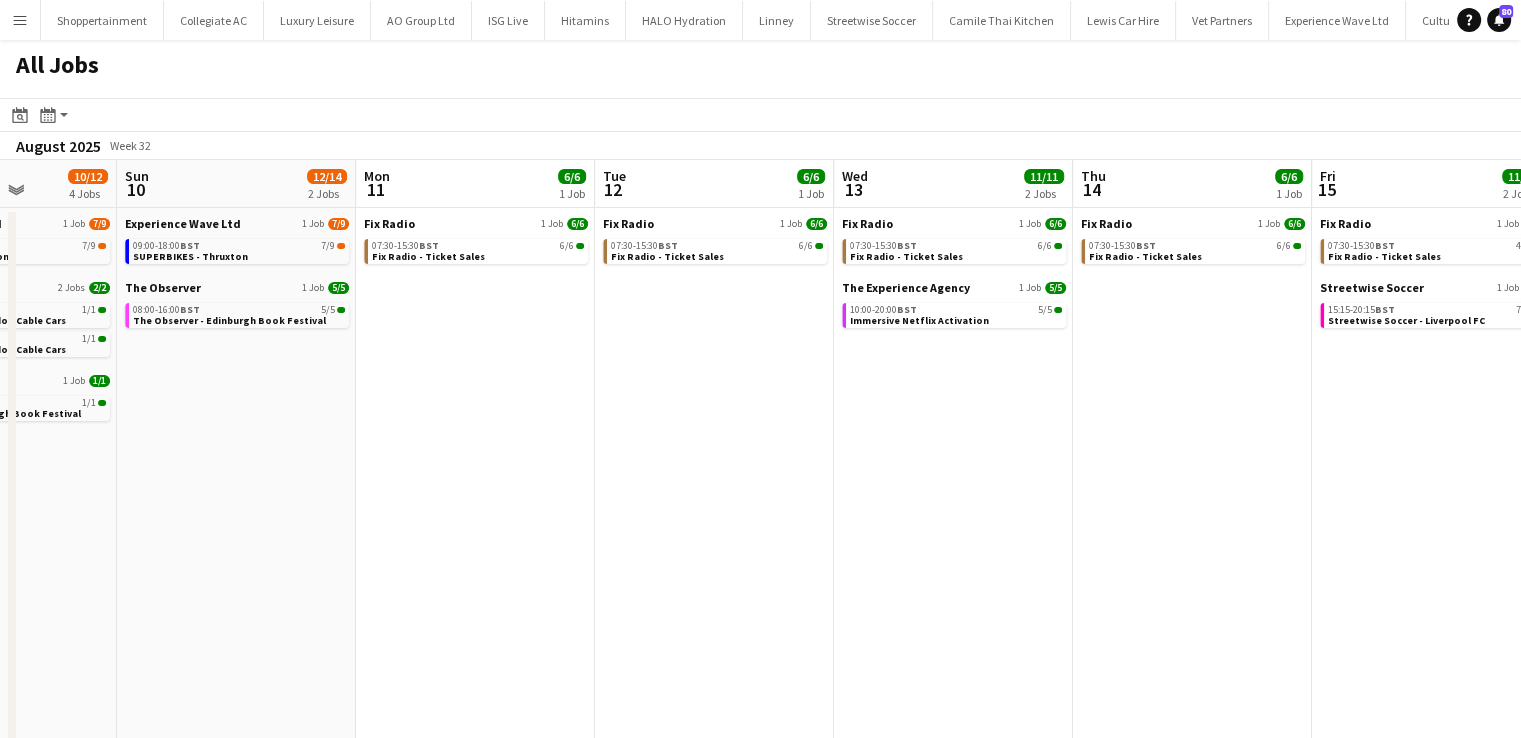scroll, scrollTop: 0, scrollLeft: 851, axis: horizontal 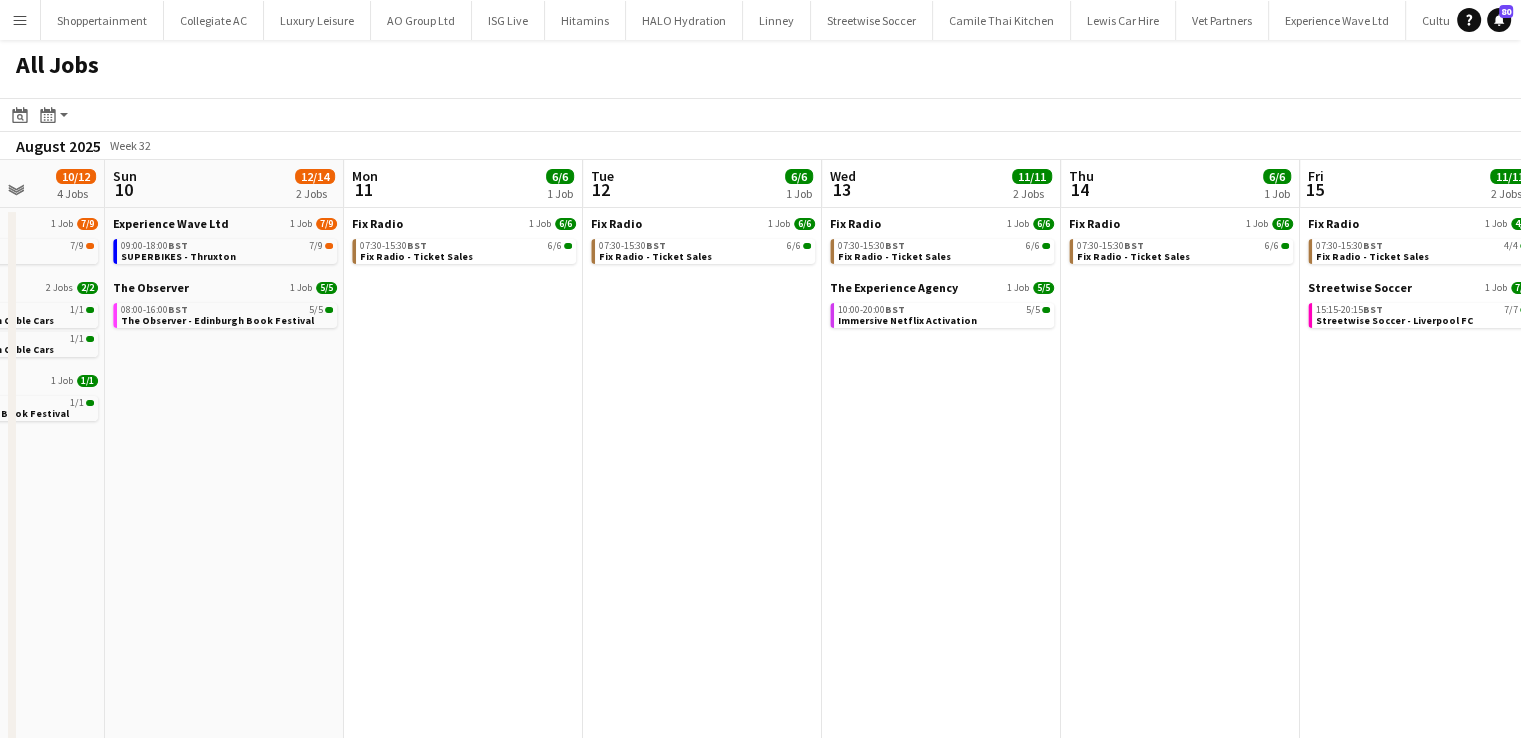drag, startPoint x: 851, startPoint y: 523, endPoint x: 0, endPoint y: 222, distance: 902.6638 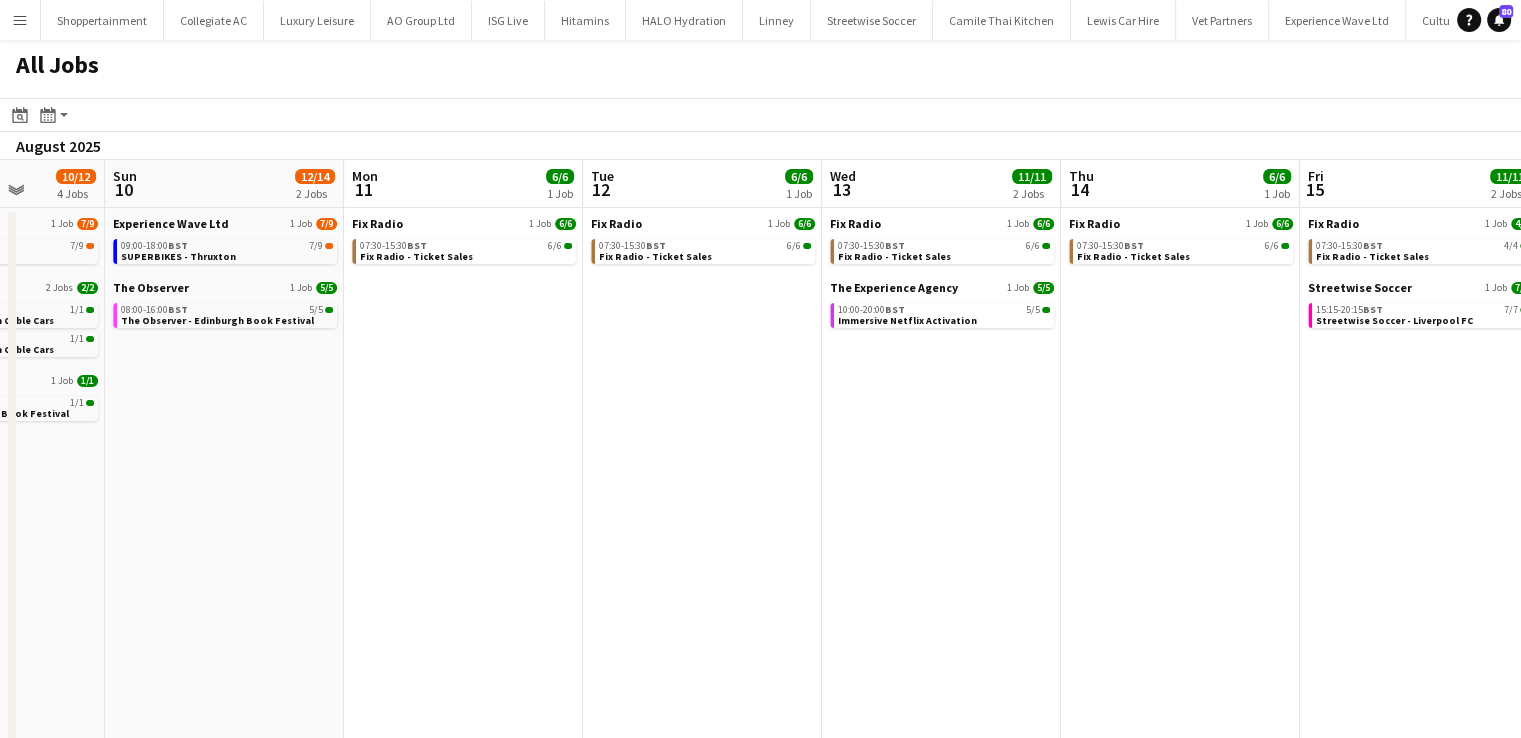 scroll, scrollTop: 0, scrollLeft: 630, axis: horizontal 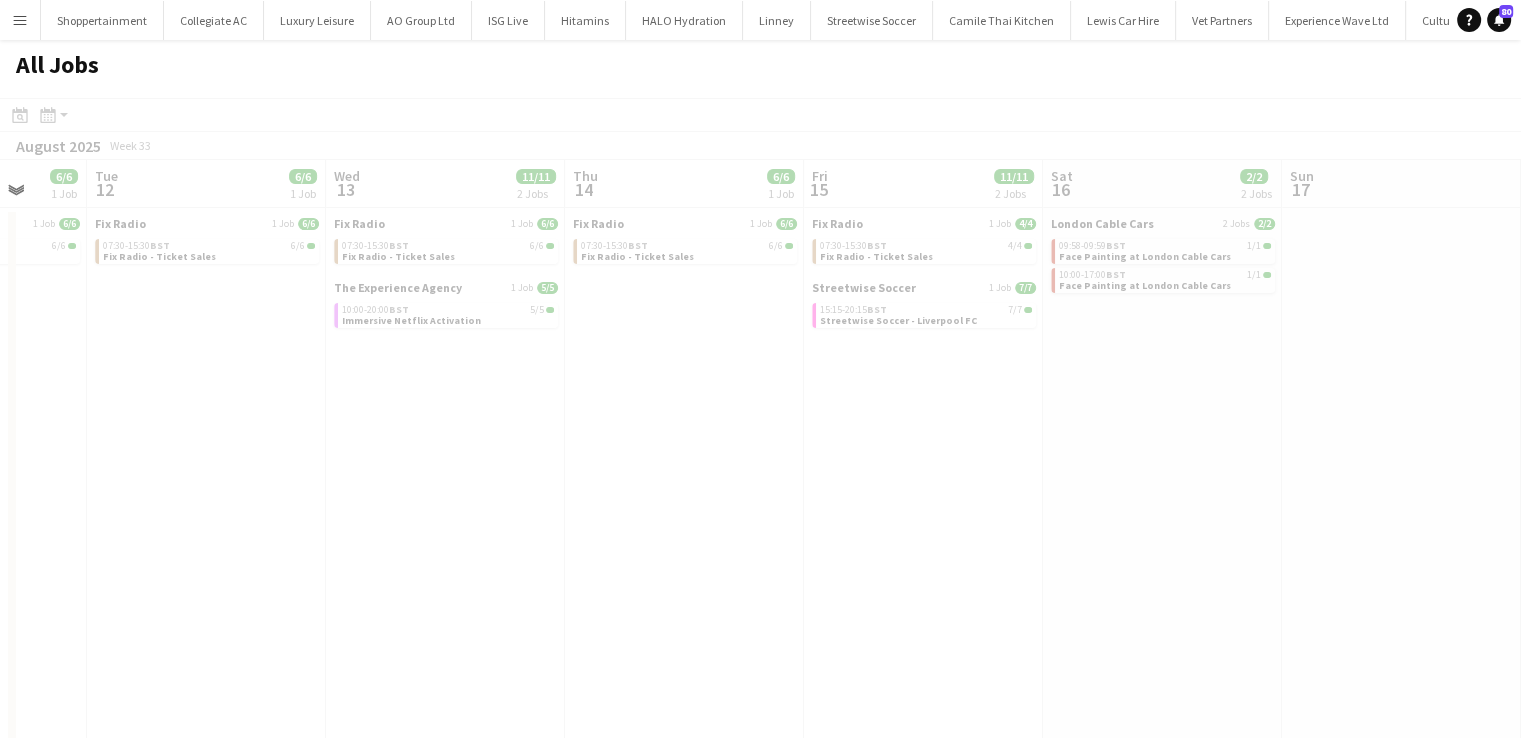 drag, startPoint x: 716, startPoint y: 430, endPoint x: 403, endPoint y: 455, distance: 313.99683 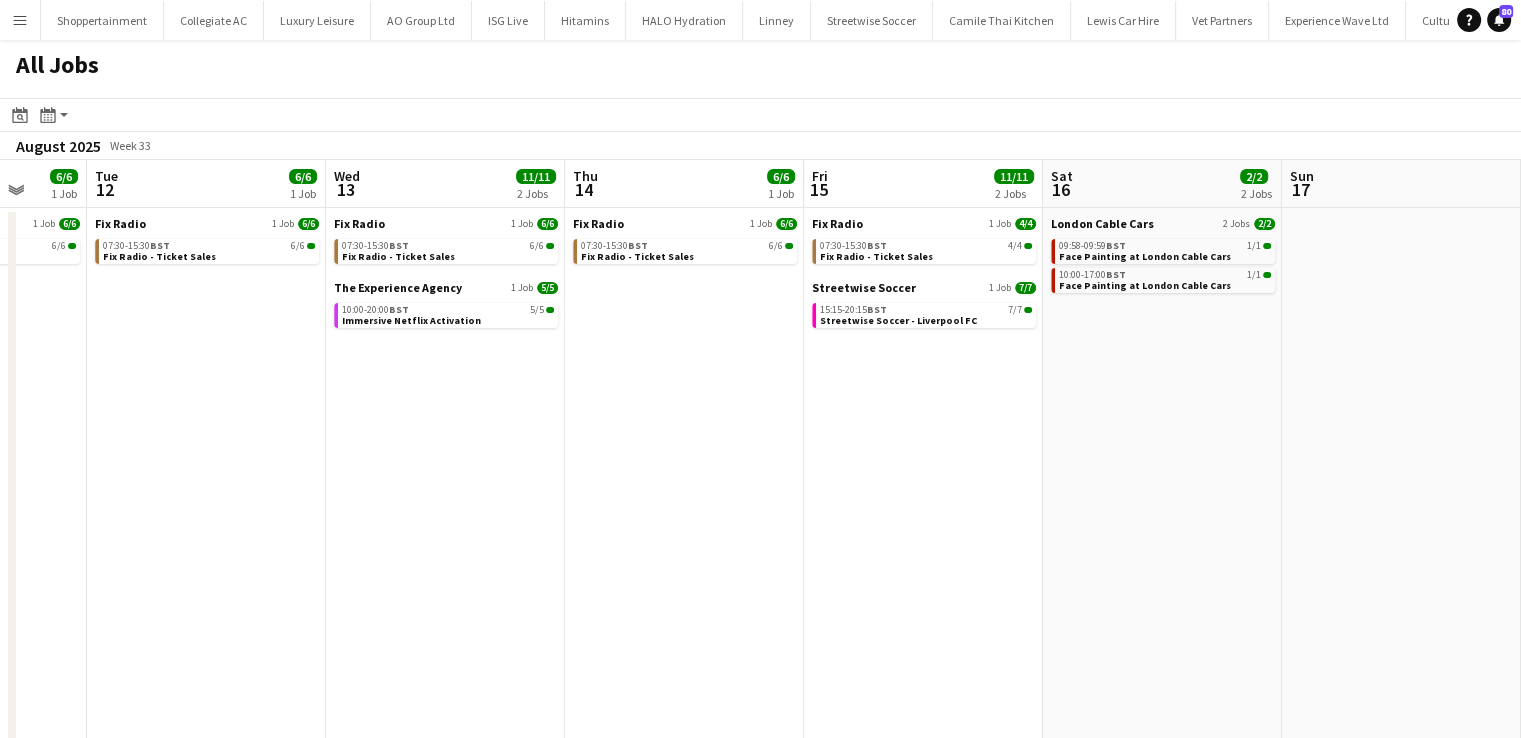 scroll, scrollTop: 0, scrollLeft: 699, axis: horizontal 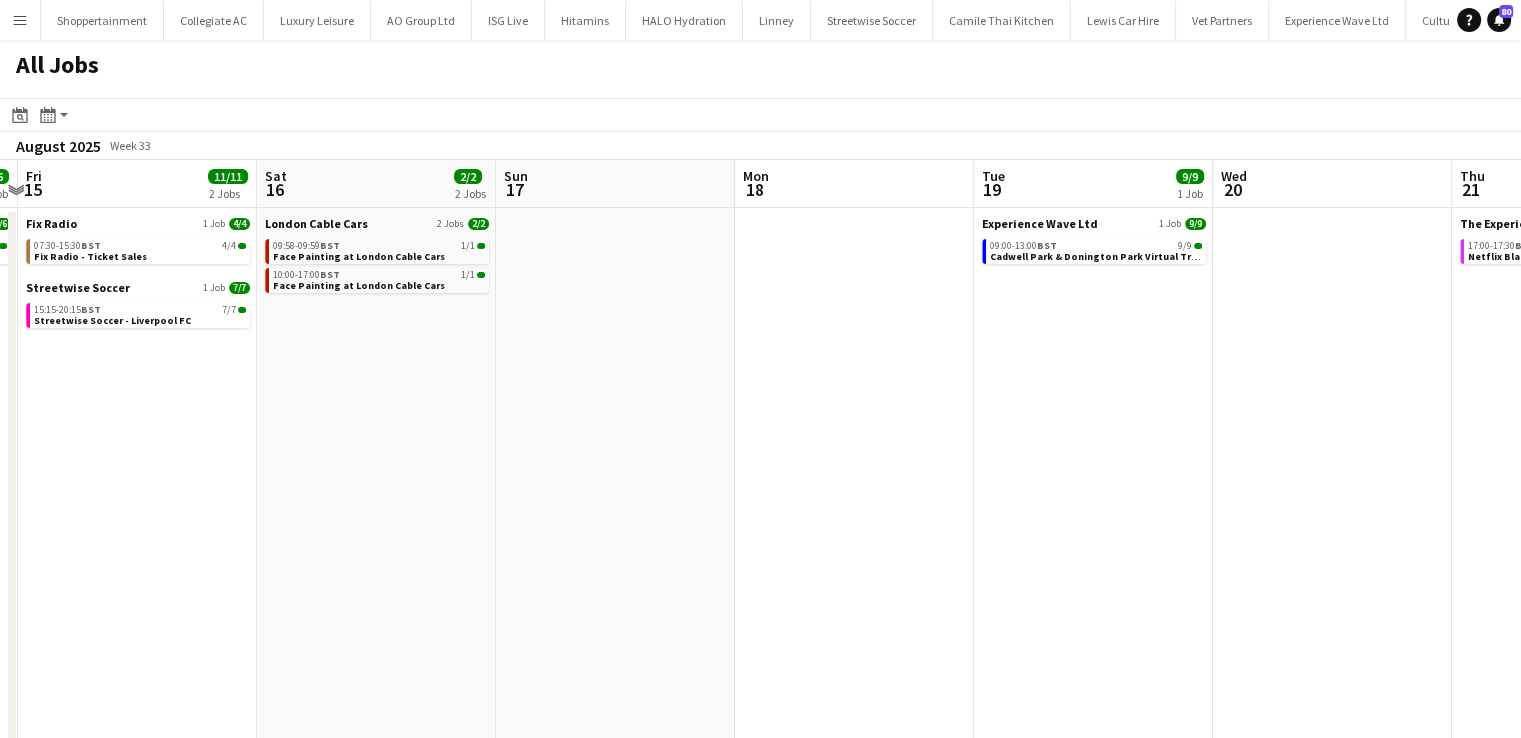 drag, startPoint x: 948, startPoint y: 522, endPoint x: 576, endPoint y: 513, distance: 372.10886 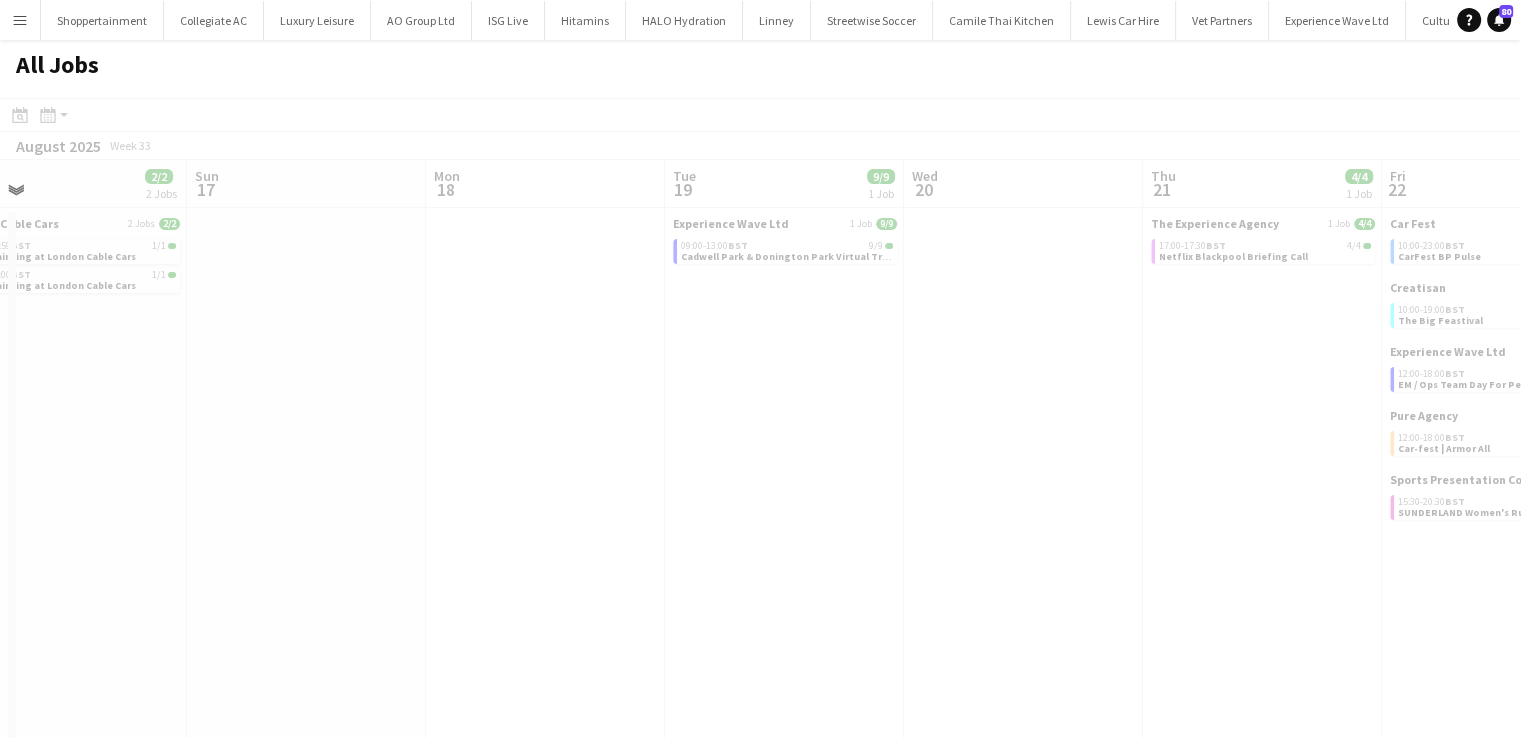 drag, startPoint x: 1003, startPoint y: 500, endPoint x: 768, endPoint y: 486, distance: 235.41666 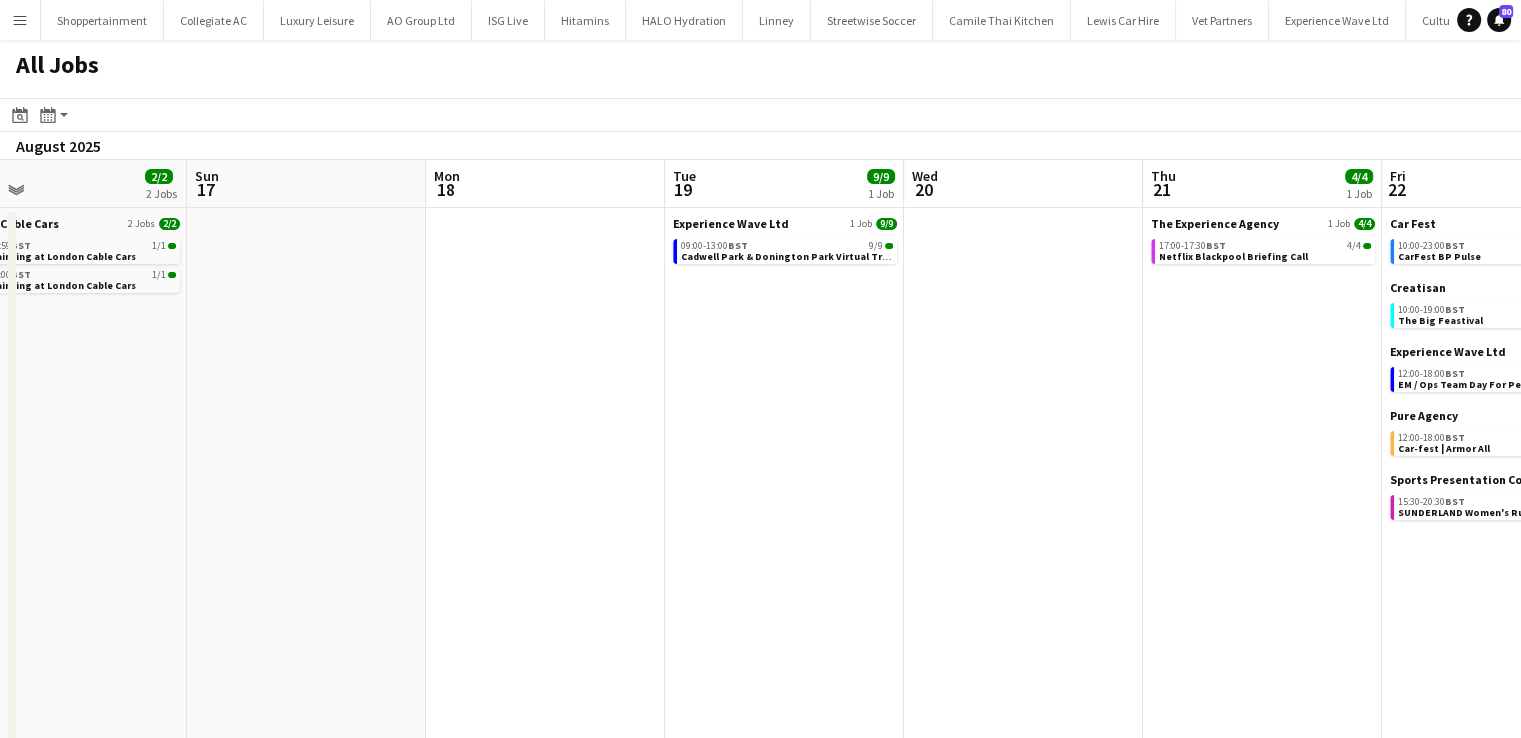 scroll, scrollTop: 0, scrollLeft: 680, axis: horizontal 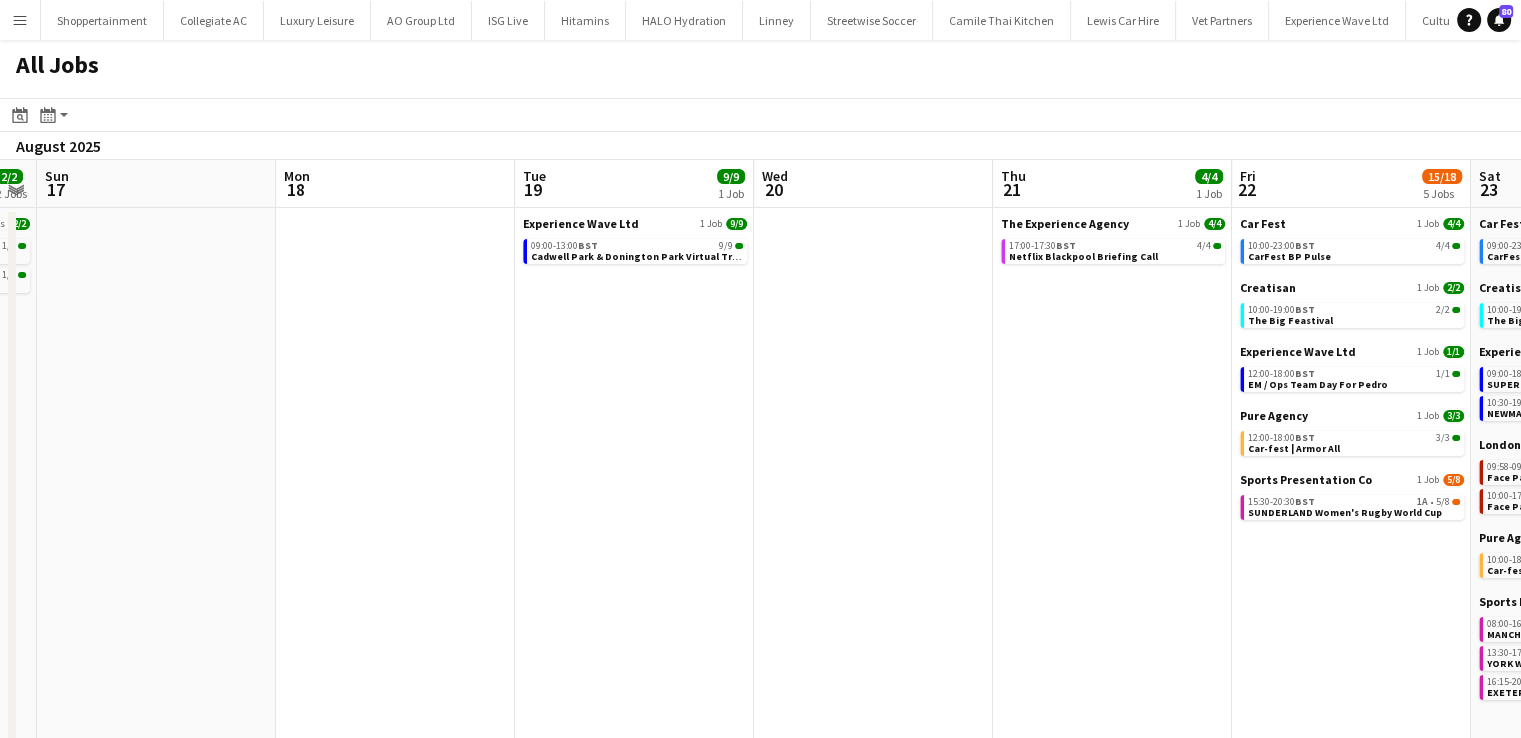 drag, startPoint x: 631, startPoint y: 460, endPoint x: 531, endPoint y: 463, distance: 100.04499 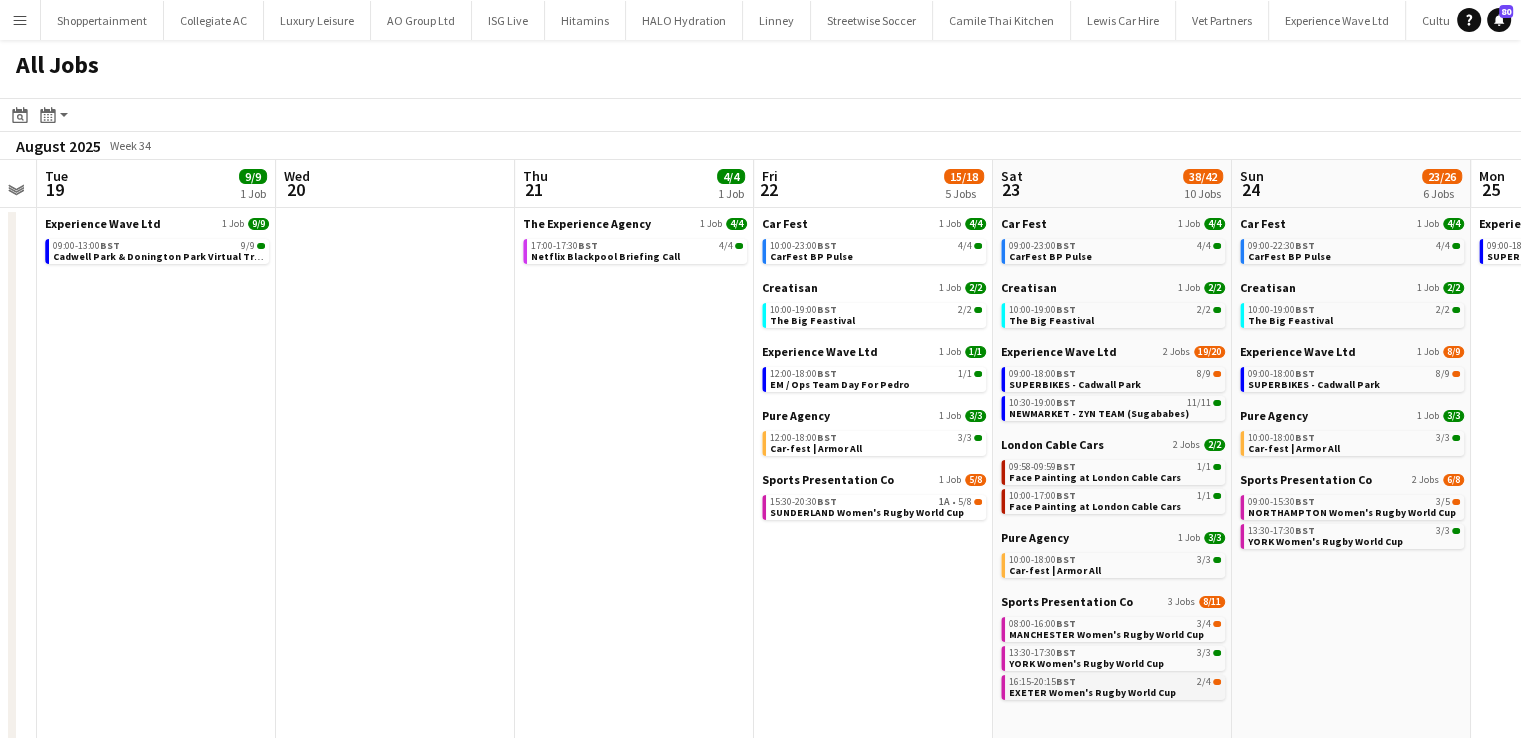 click on "16:15-20:15    BST" at bounding box center [1042, 682] 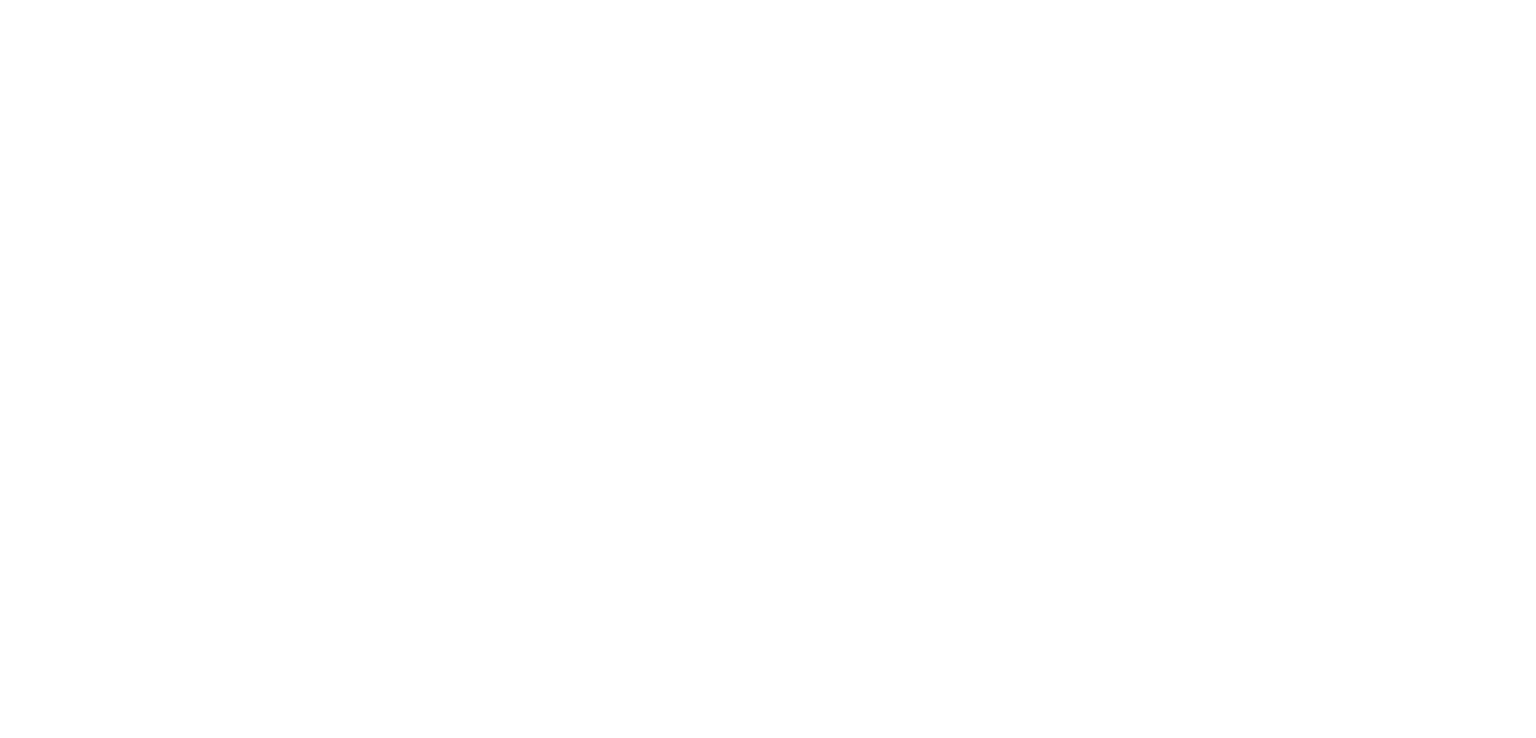scroll, scrollTop: 0, scrollLeft: 0, axis: both 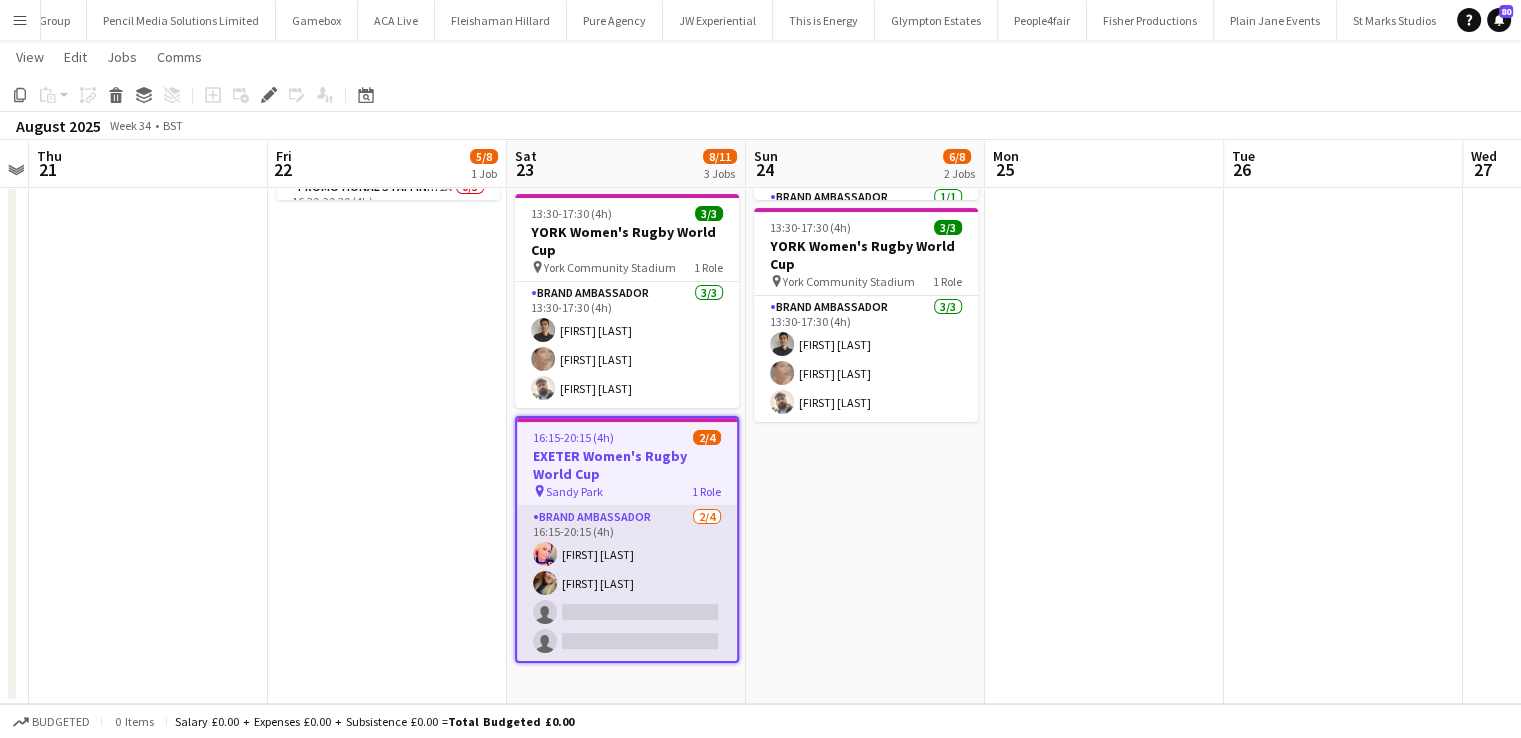 click on "Brand Ambassador   2/4   16:15-20:15 (4h)
[FIRST] [LAST] [FIRST] [LAST]
single-neutral-actions
single-neutral-actions" at bounding box center [627, 583] 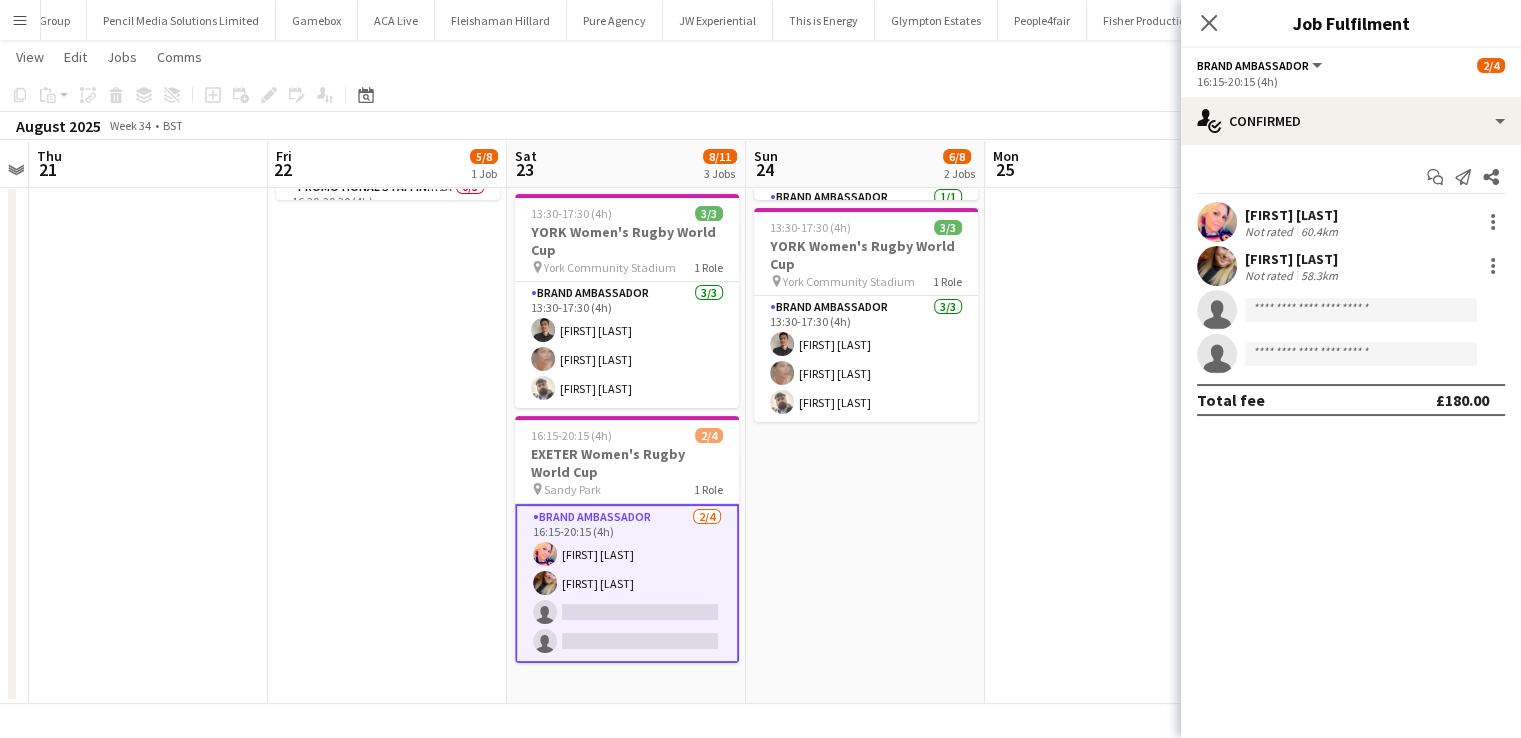 click on "[FIRST] [LAST]" at bounding box center [1293, 215] 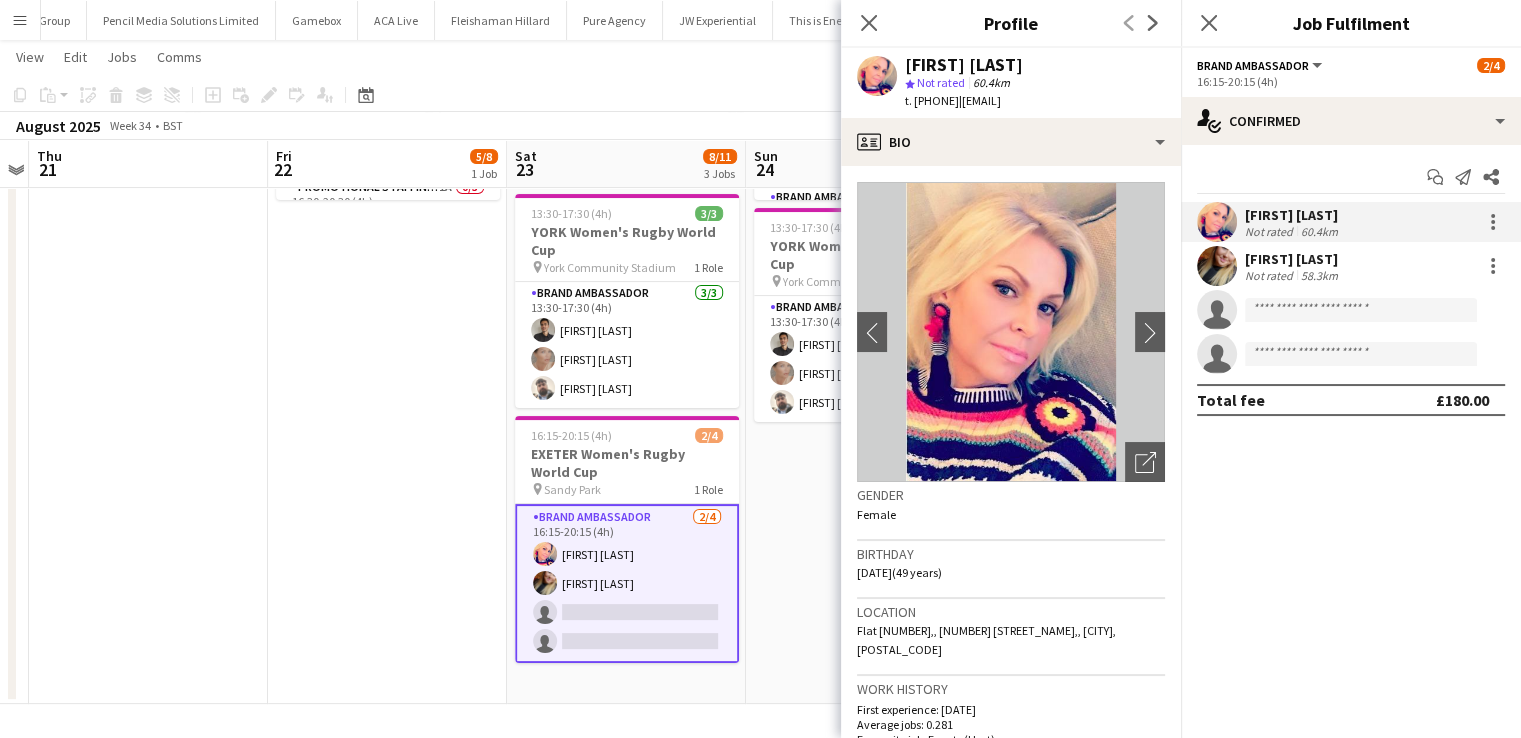 click on "[FIRST] [LAST]" at bounding box center (1293, 259) 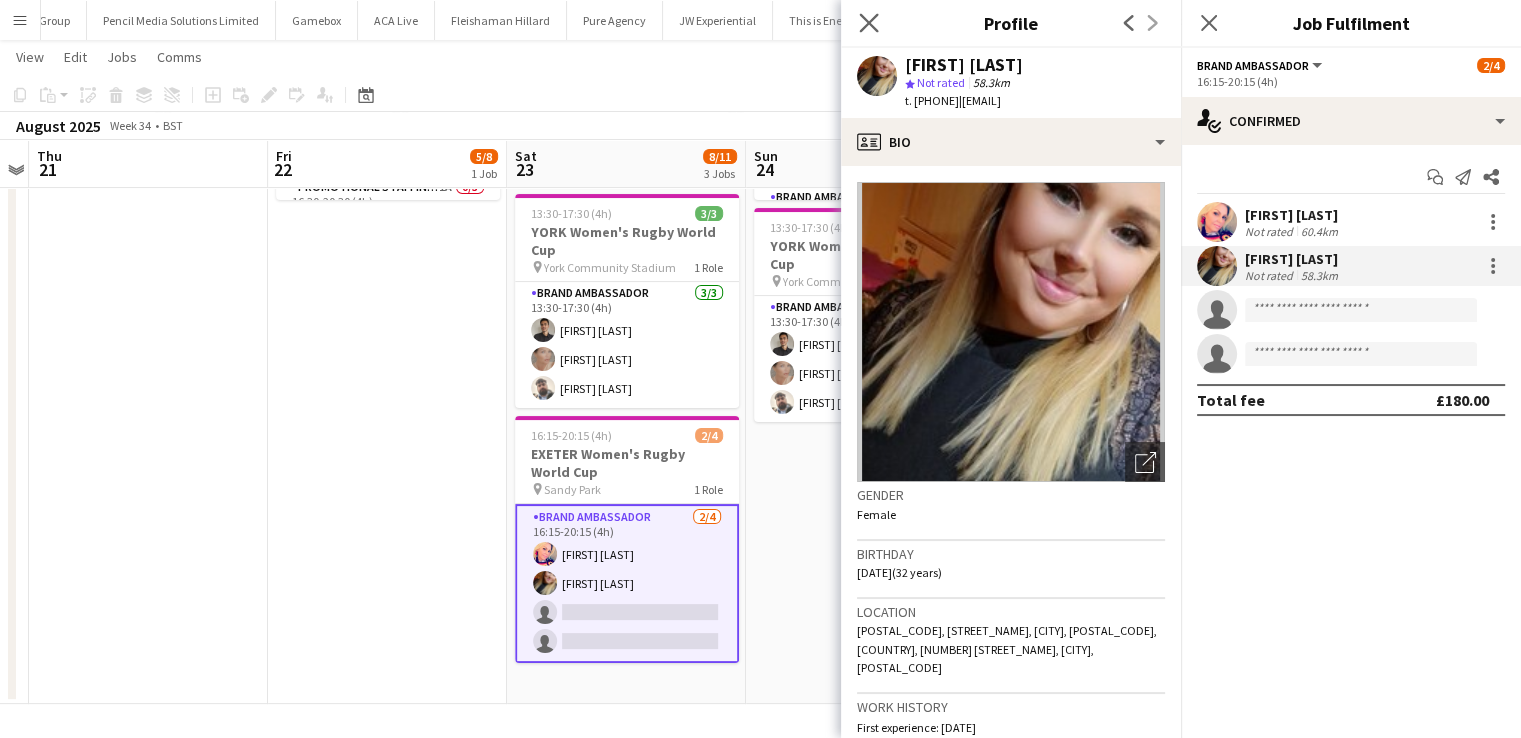 click on "Close pop-in" 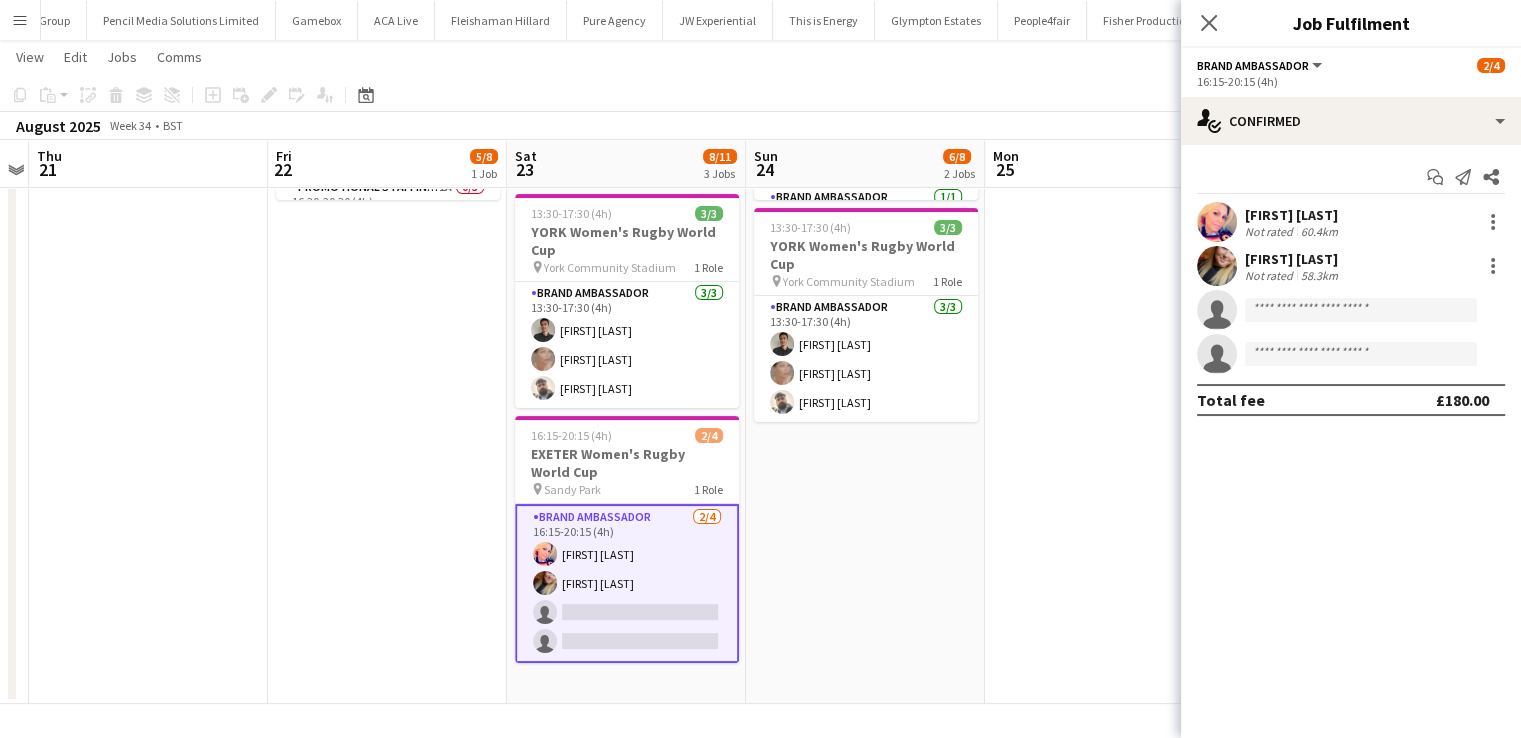 click on "Menu" at bounding box center (20, 20) 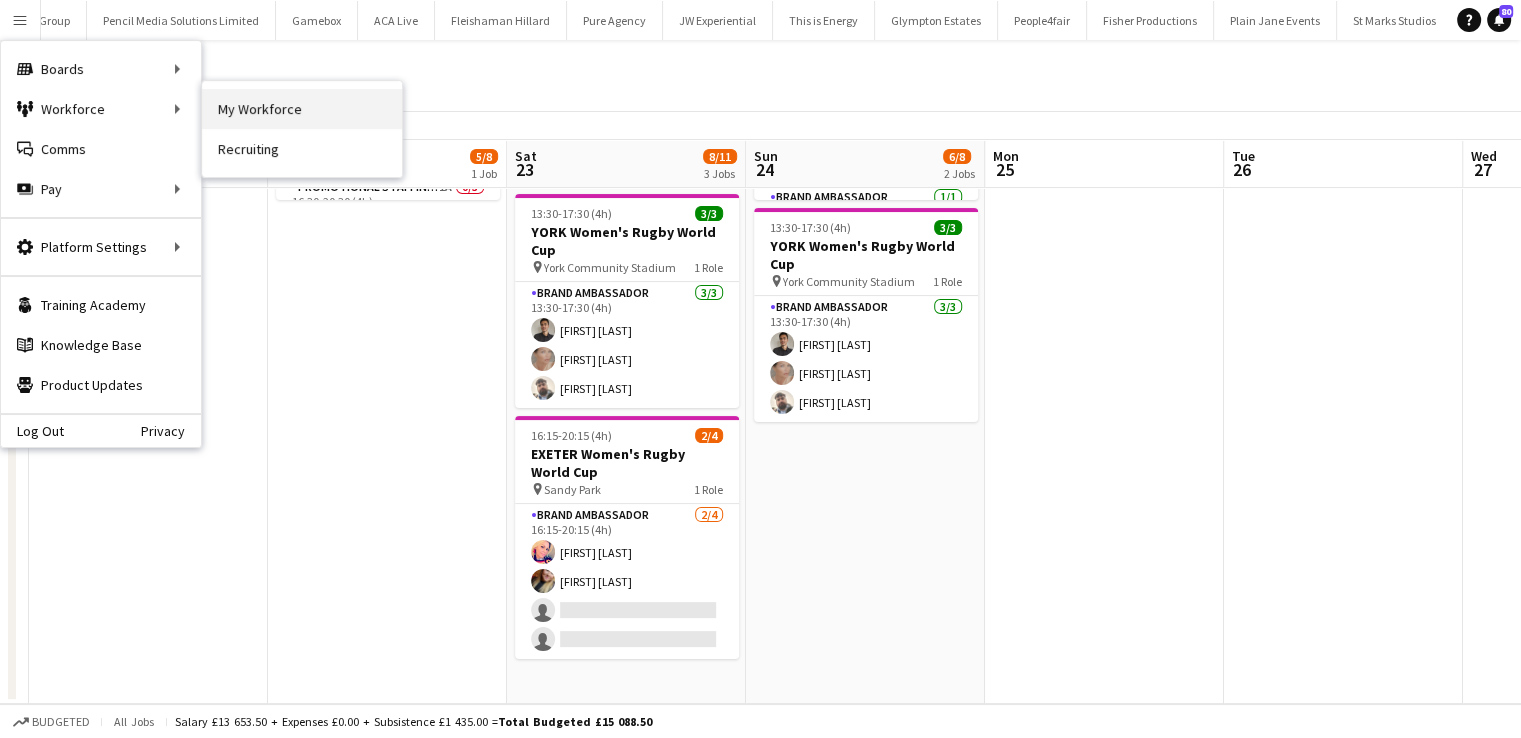 click on "My Workforce" at bounding box center (302, 109) 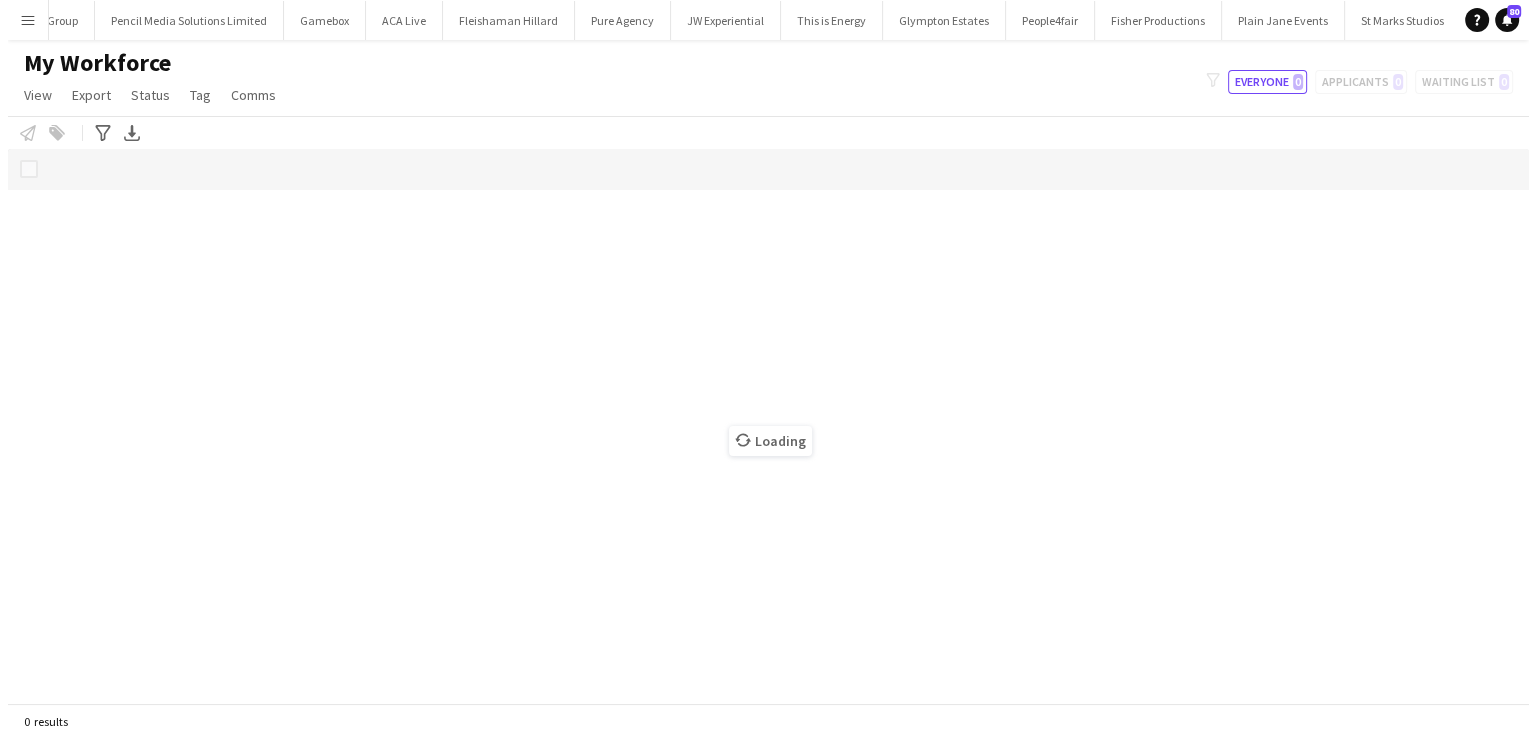 scroll, scrollTop: 0, scrollLeft: 0, axis: both 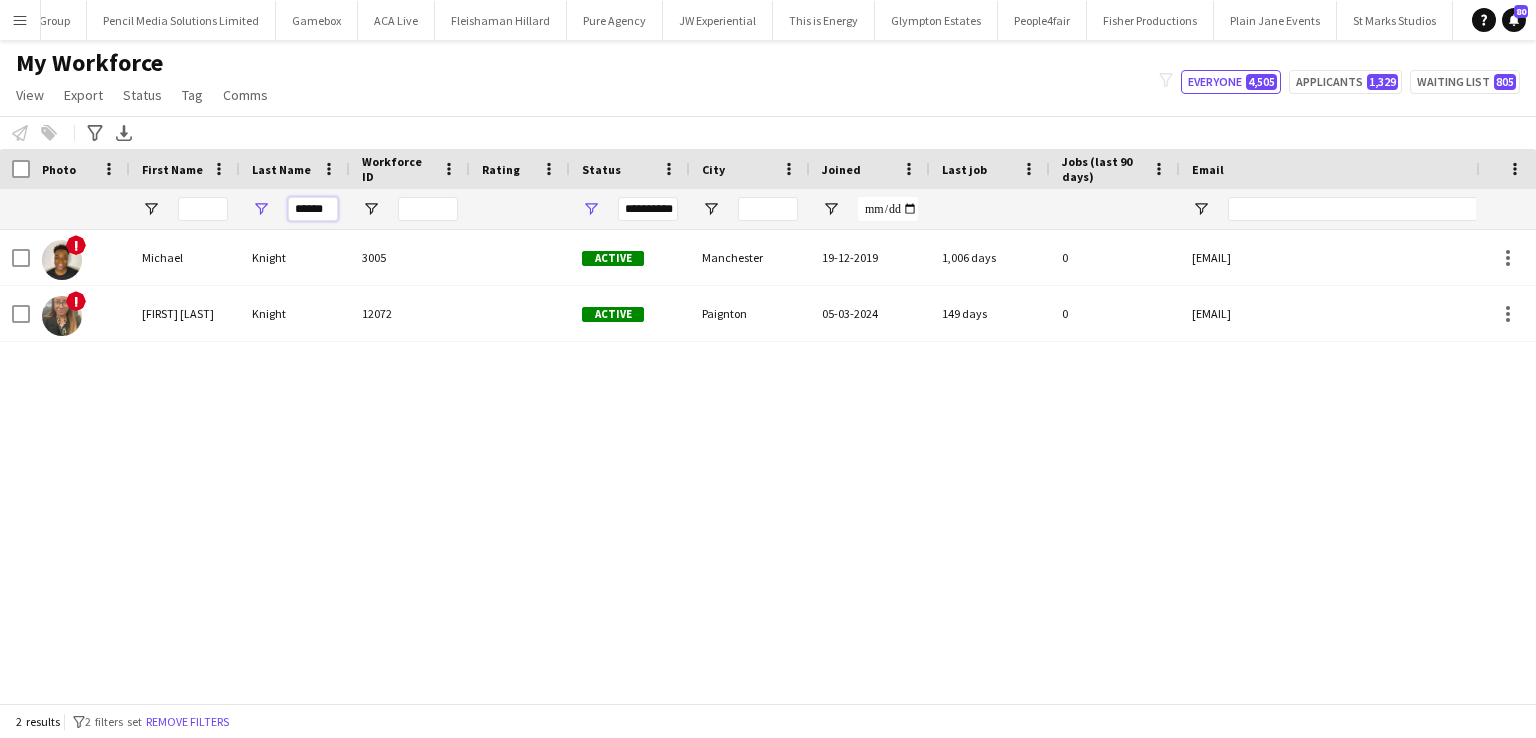 click on "******" at bounding box center [313, 209] 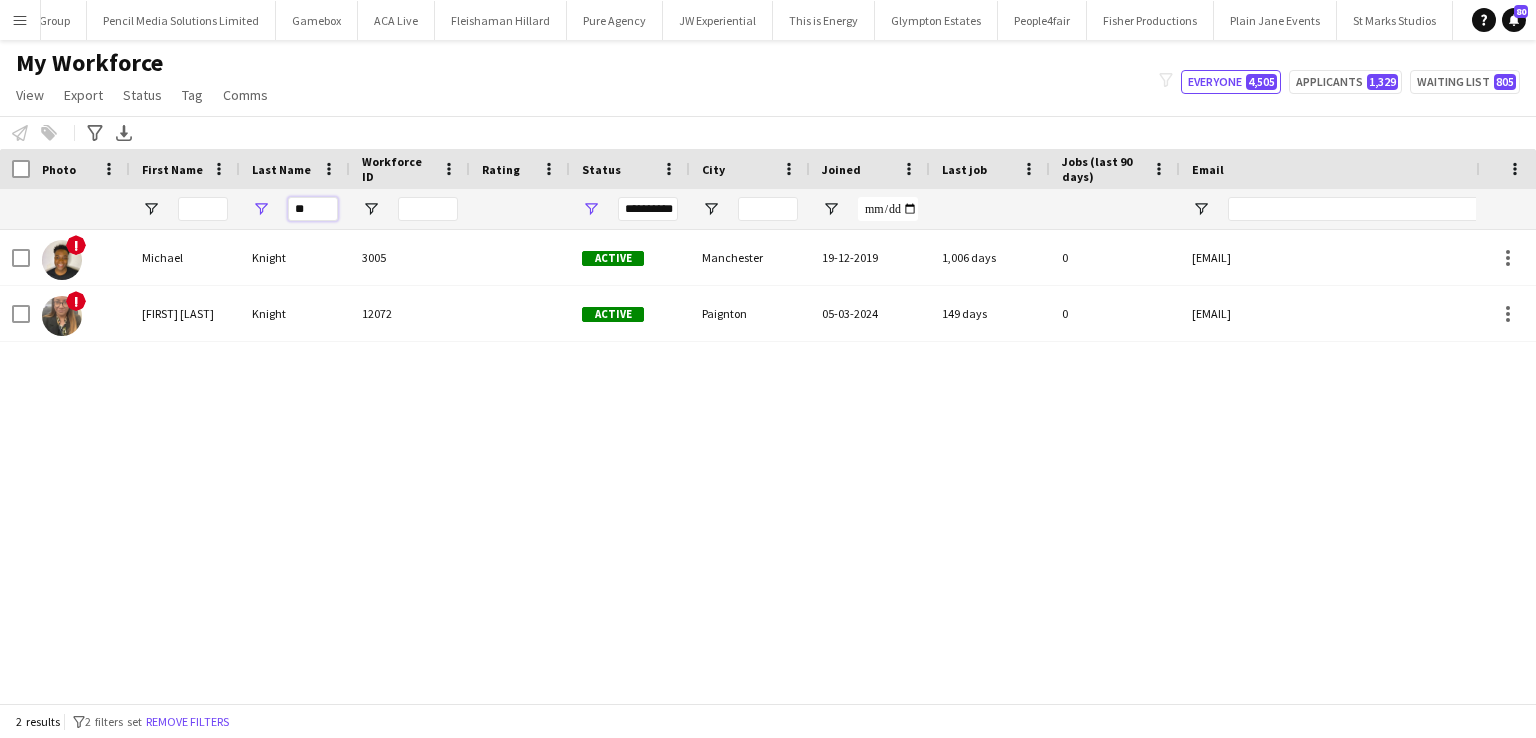 type on "*" 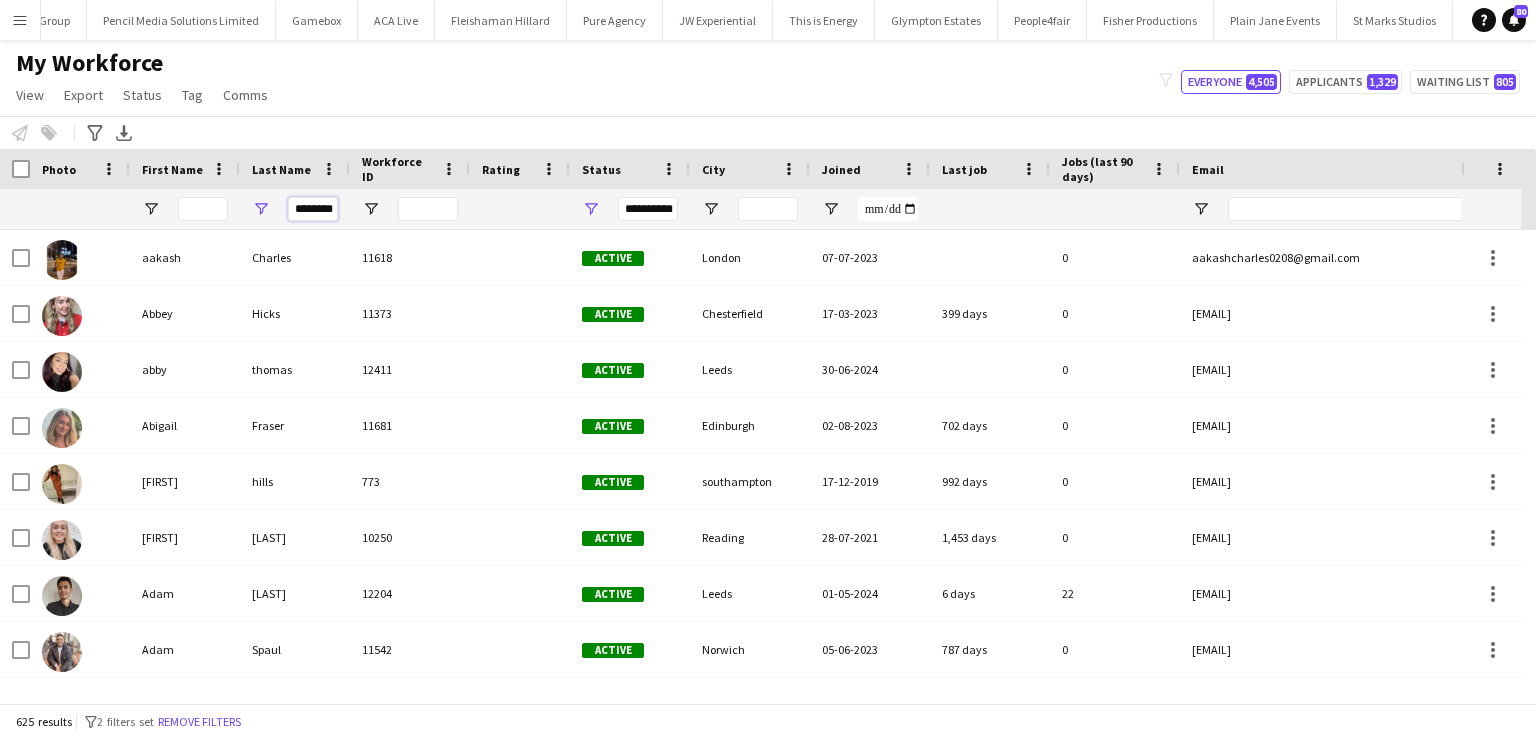 scroll, scrollTop: 0, scrollLeft: 14, axis: horizontal 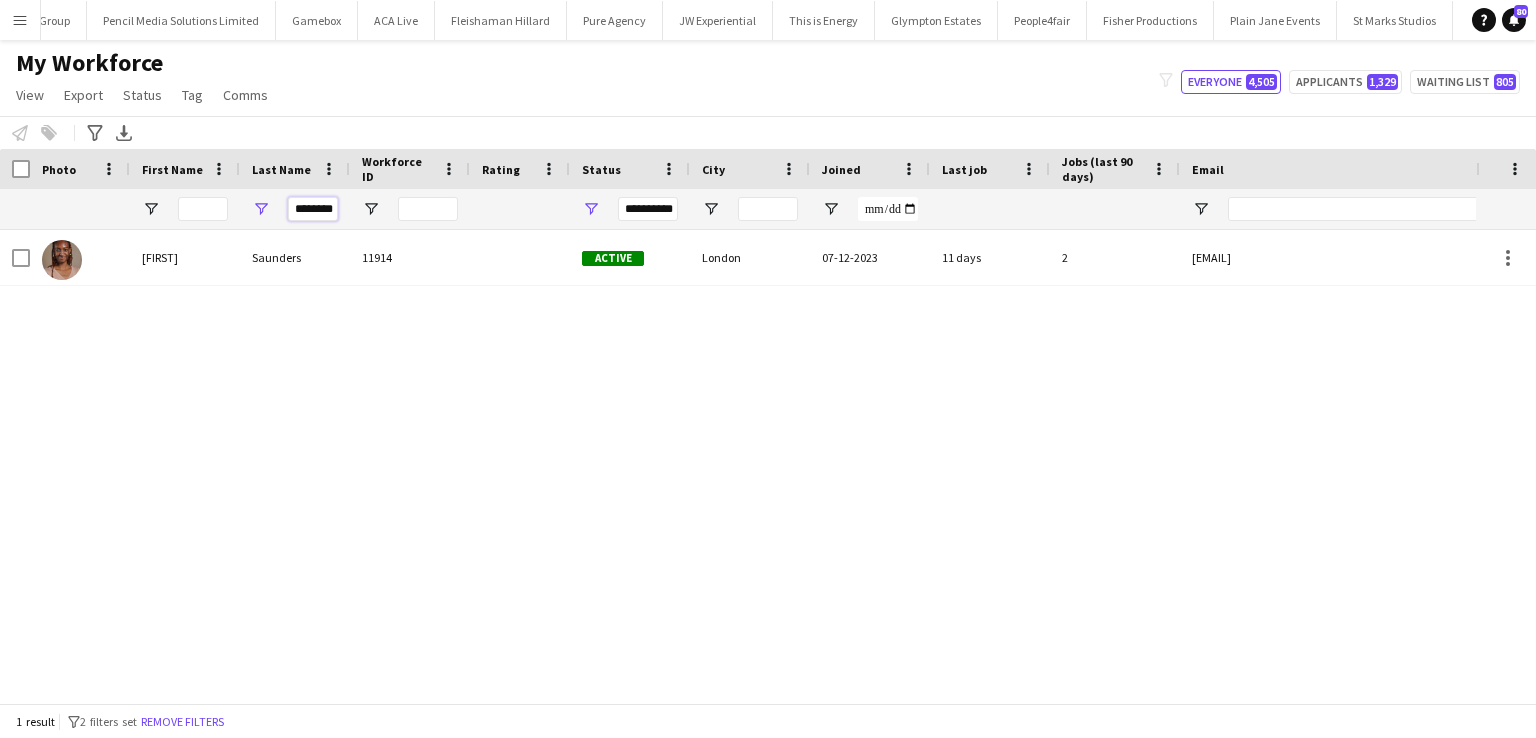 type on "********" 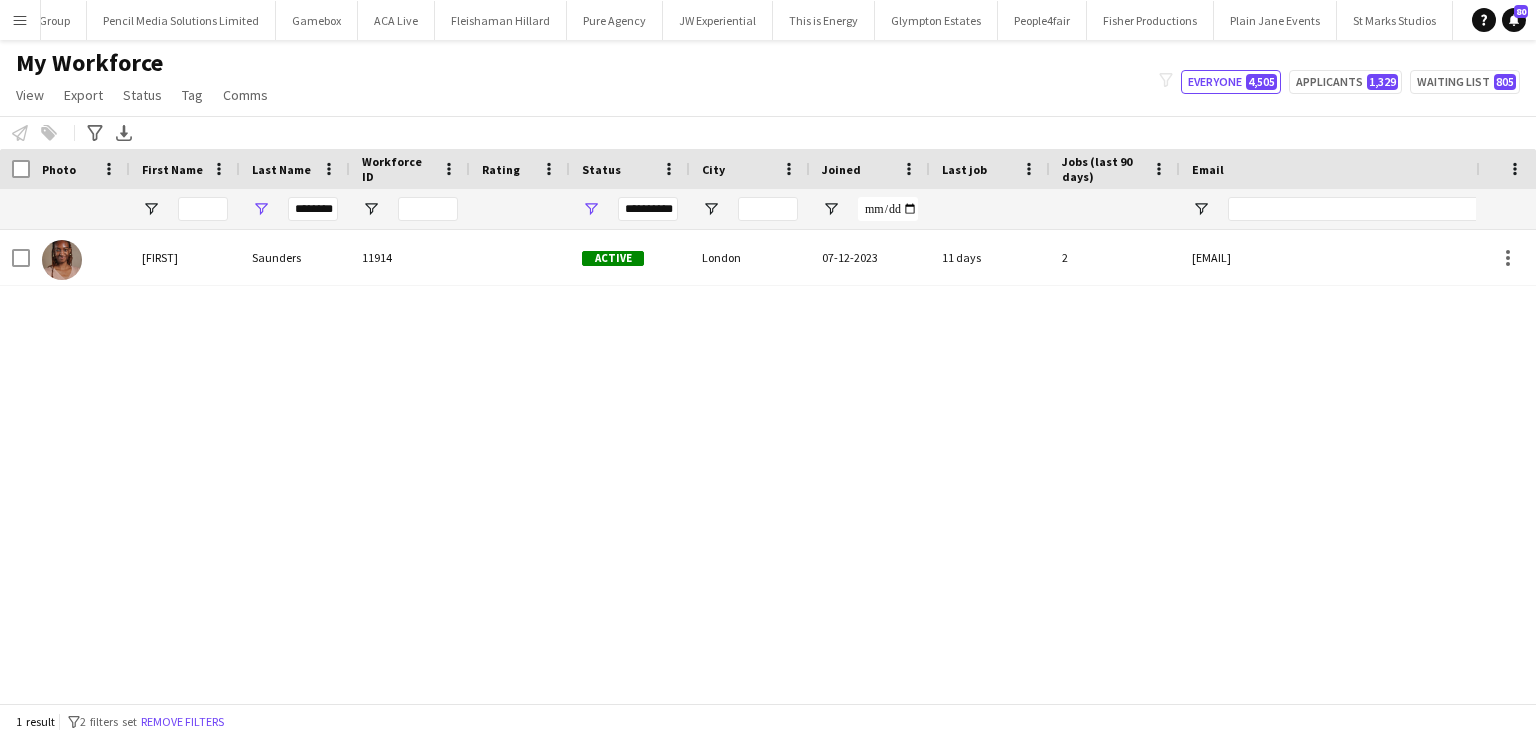 click on "**********" at bounding box center (648, 209) 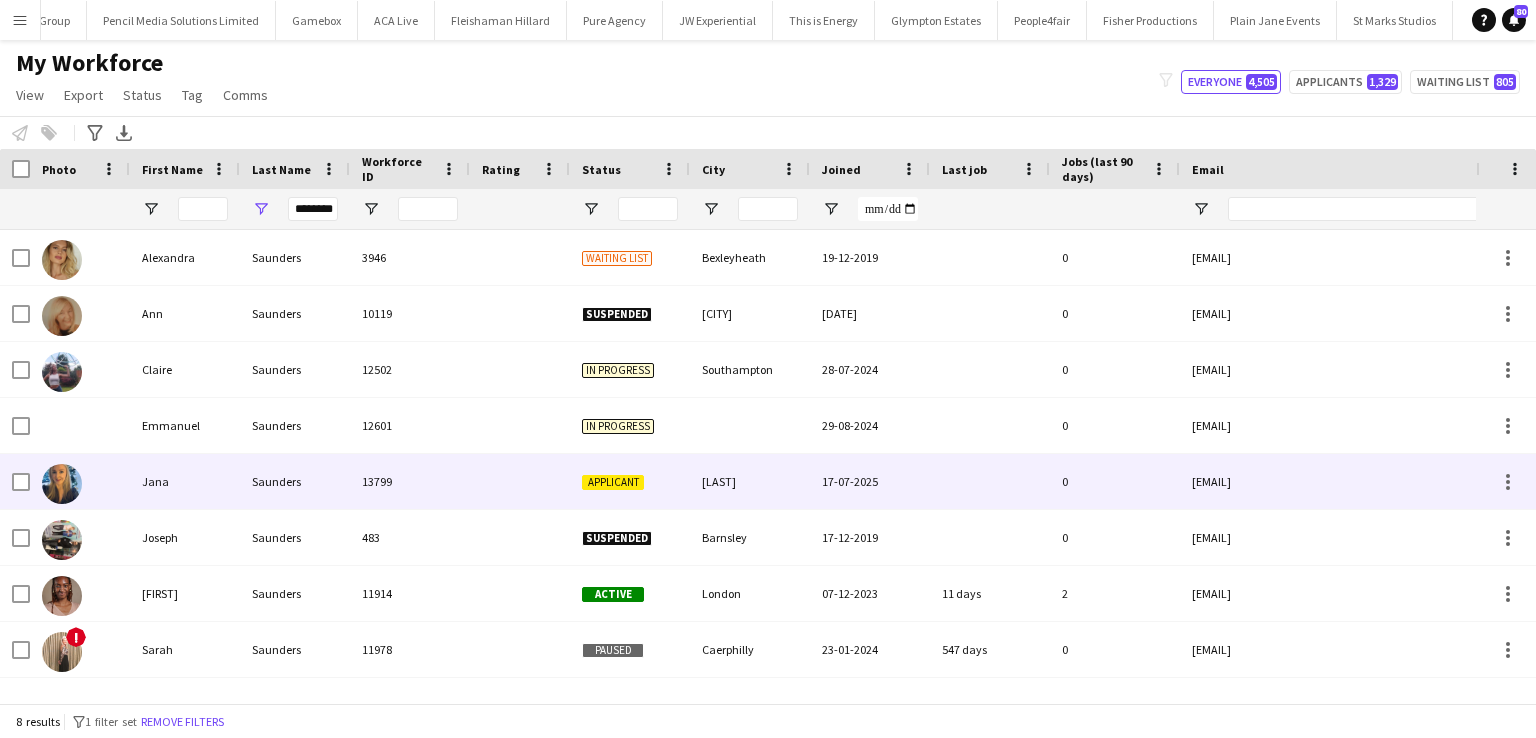 click on "Saunders" at bounding box center (295, 481) 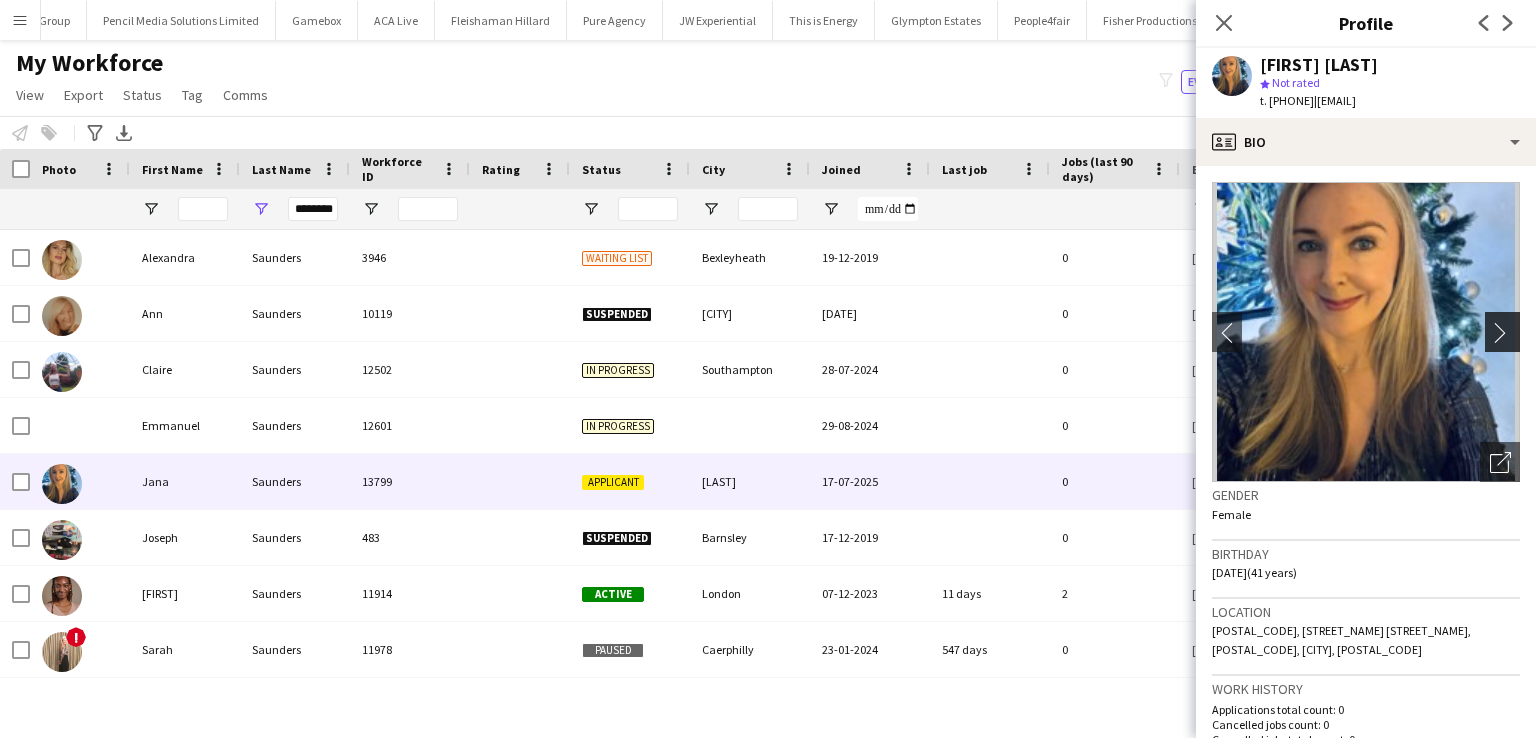 click on "chevron-right" 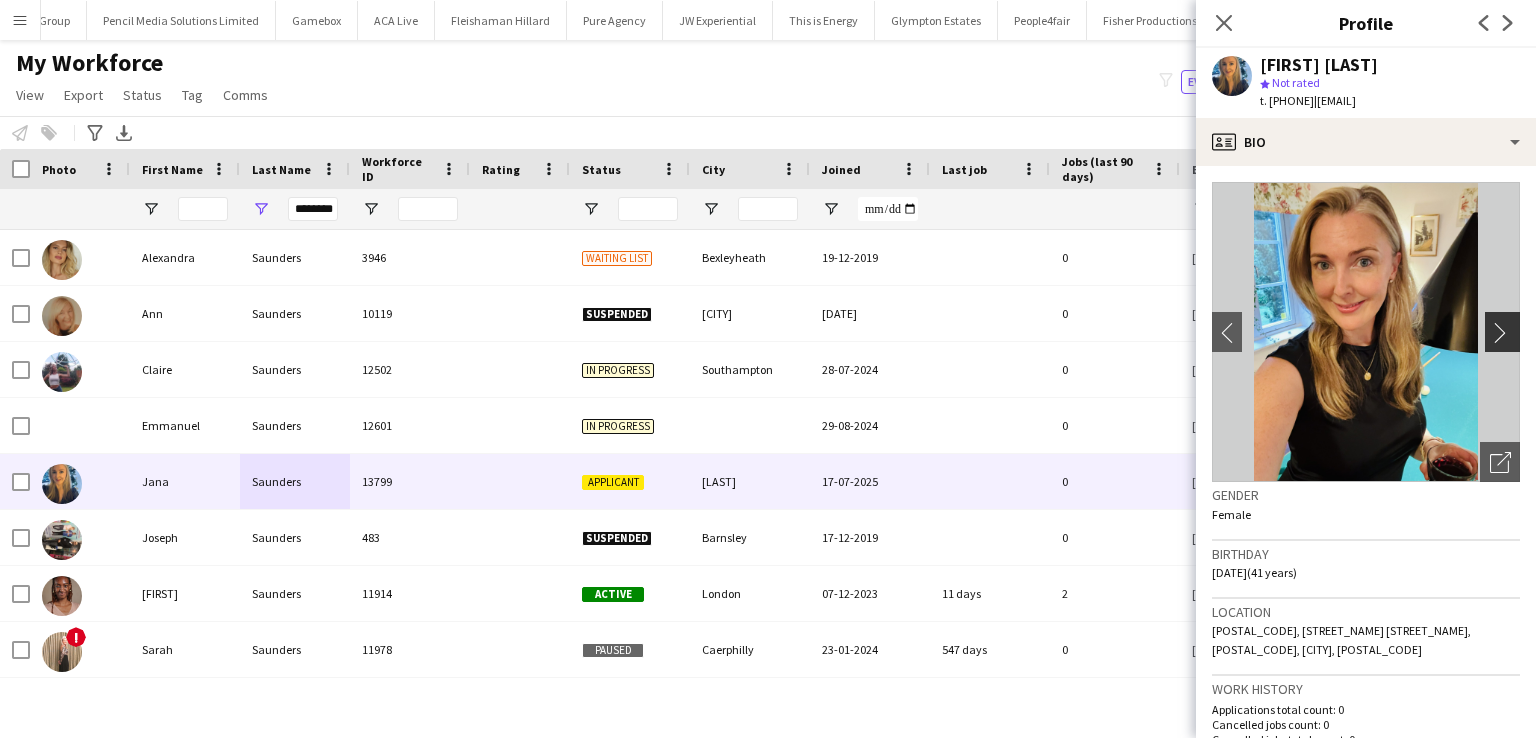 click on "chevron-right" 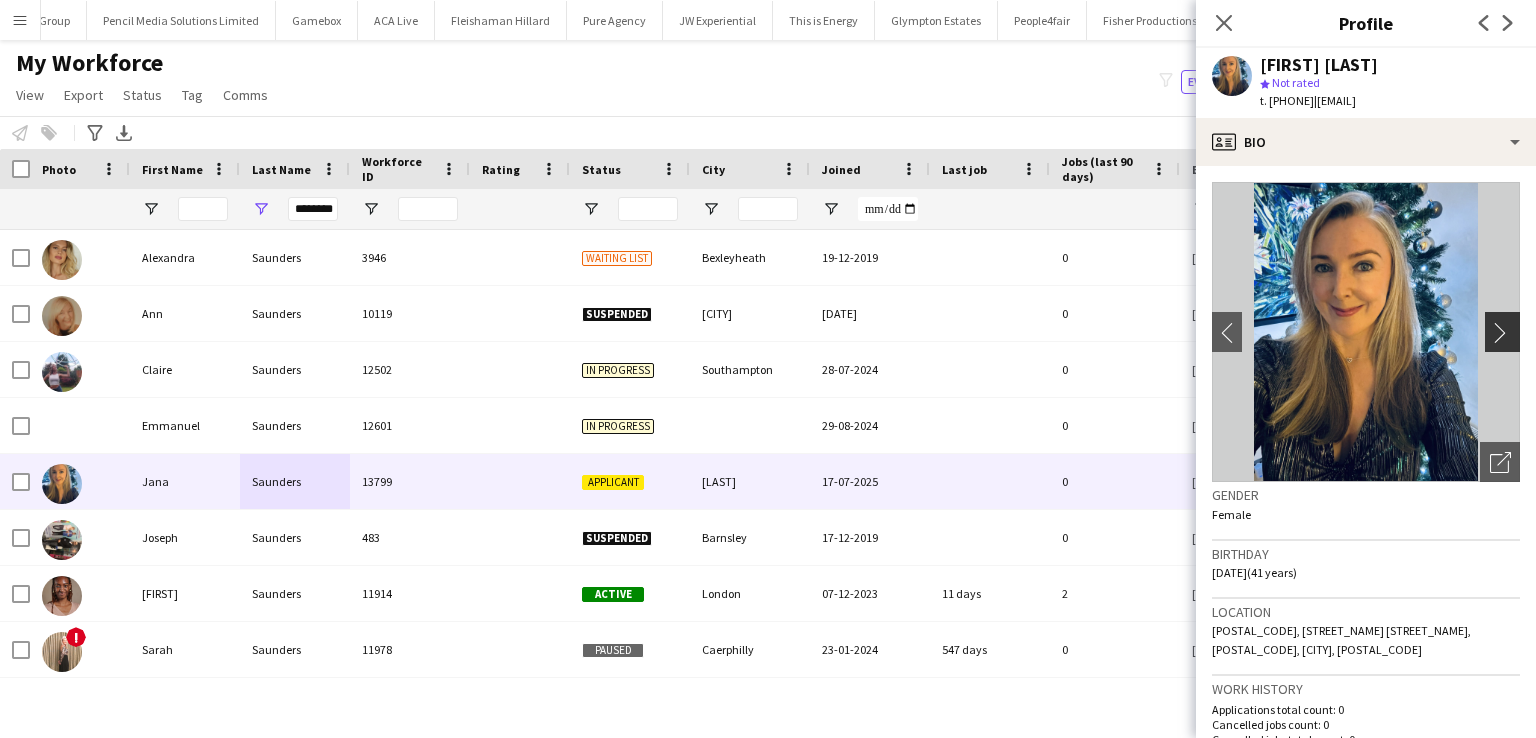 click on "chevron-right" 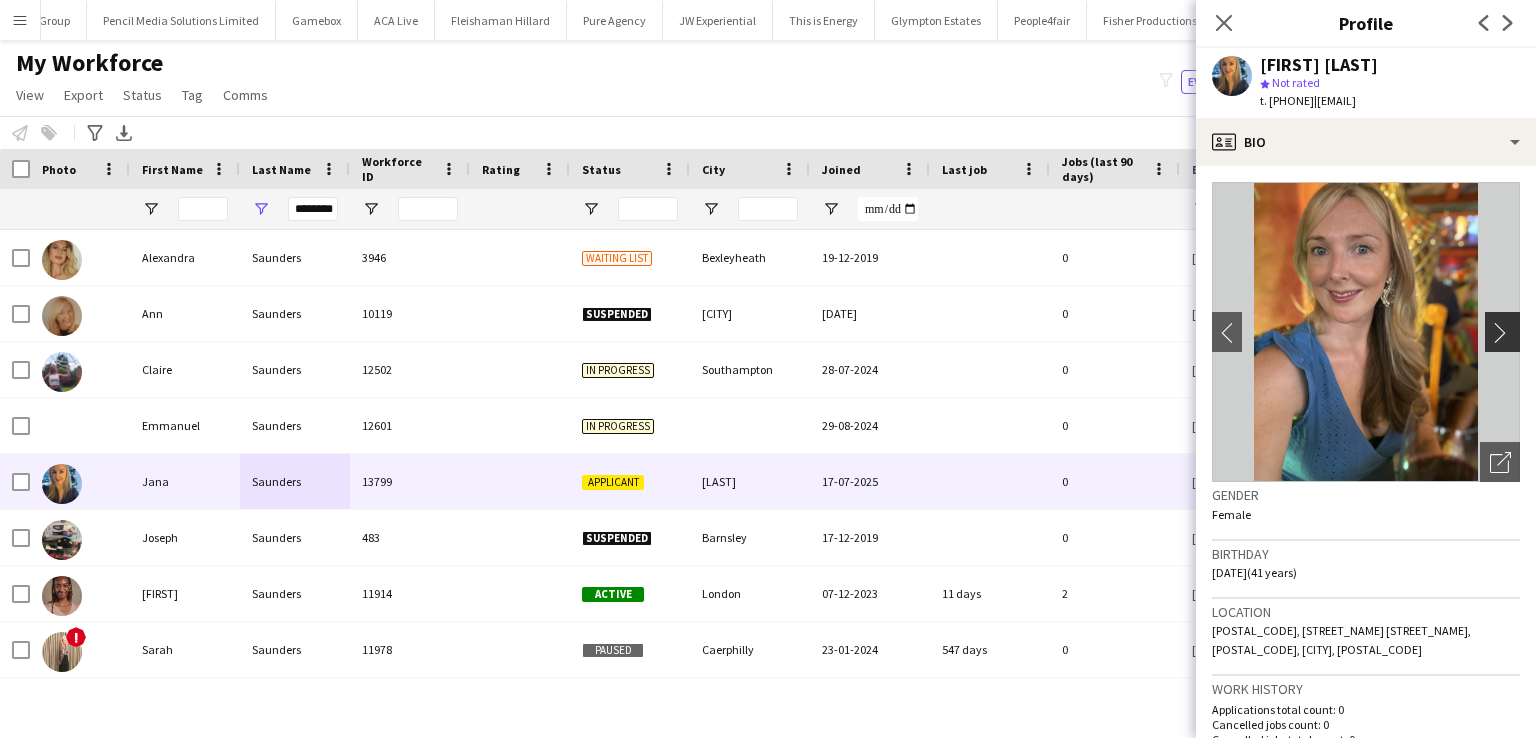 click on "chevron-right" 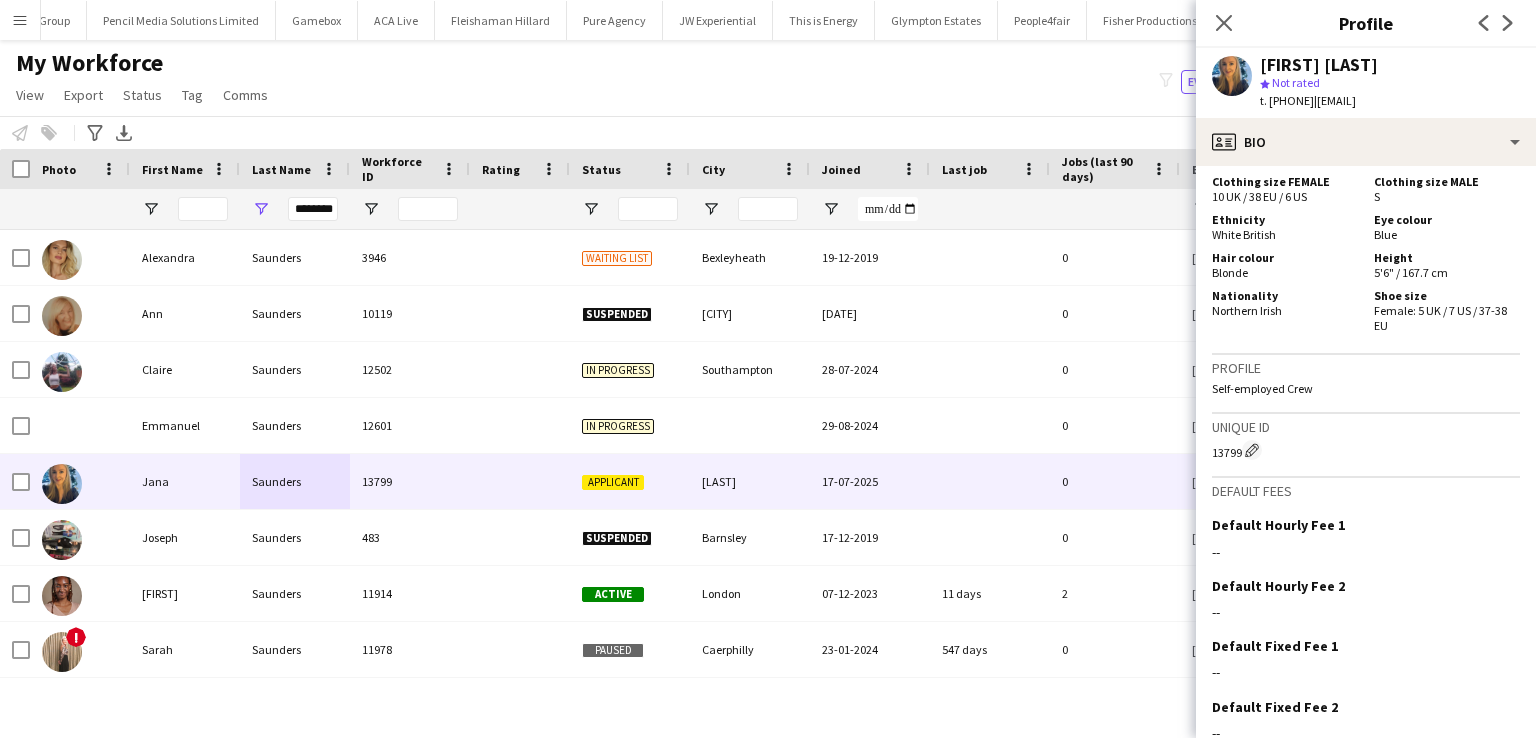 scroll, scrollTop: 954, scrollLeft: 0, axis: vertical 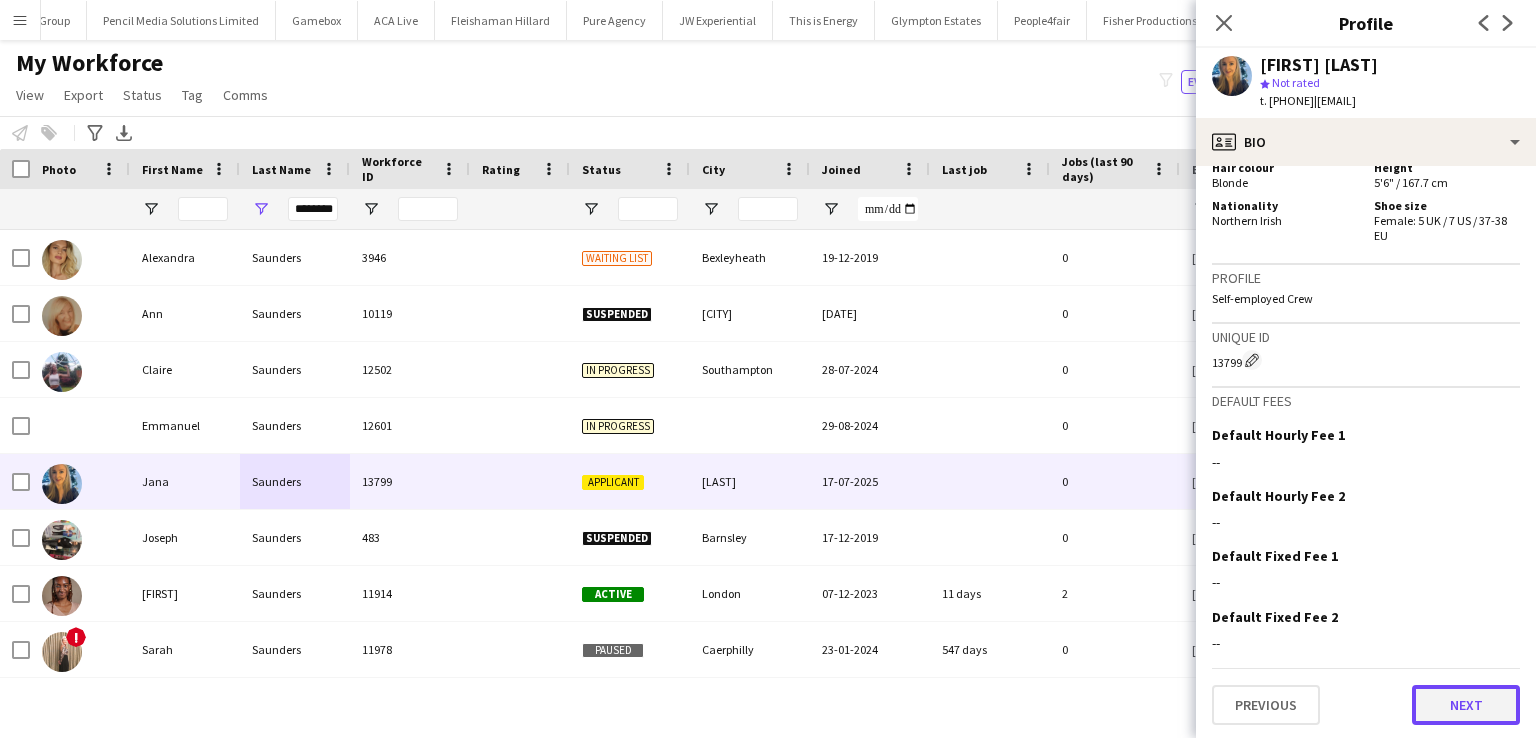 click on "Next" 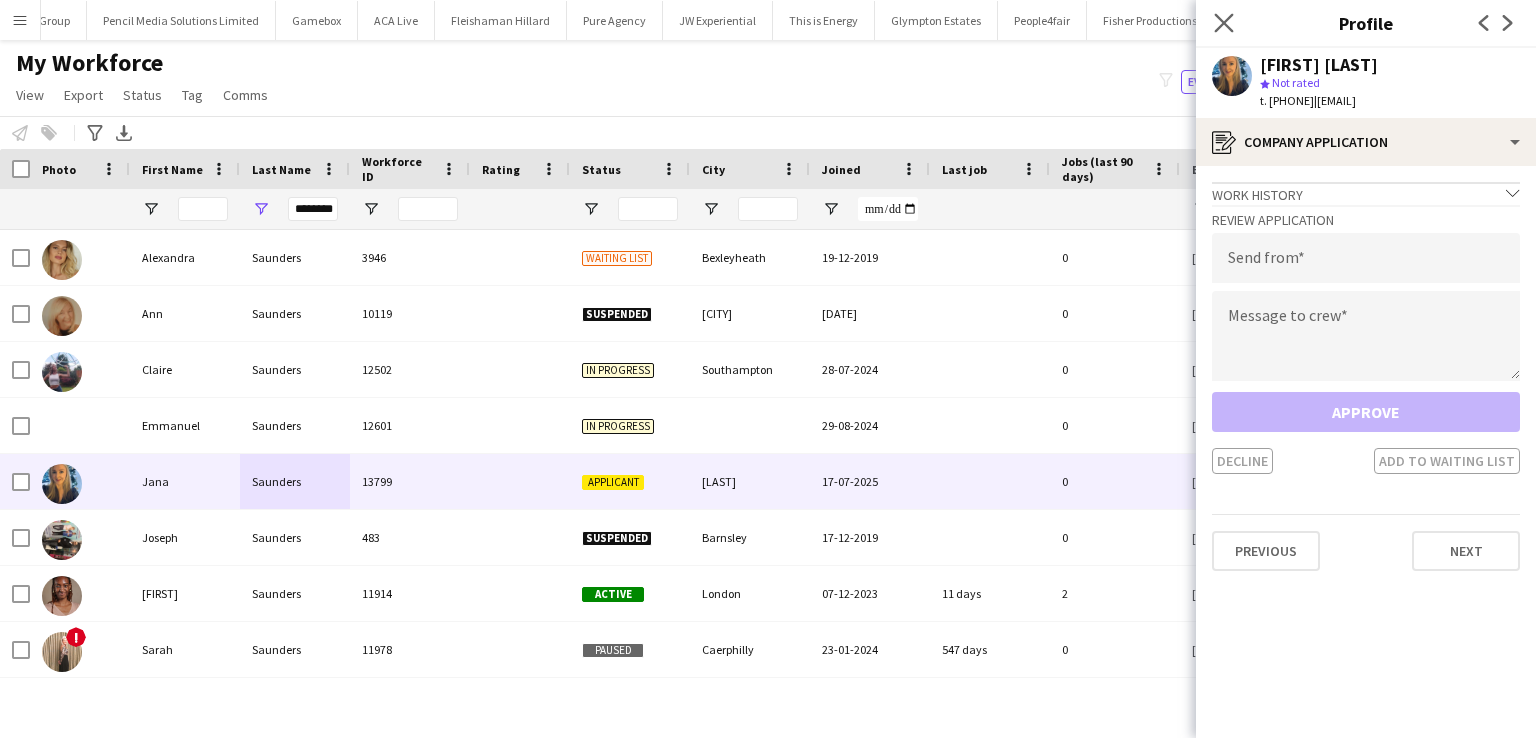 click on "Close pop-in" 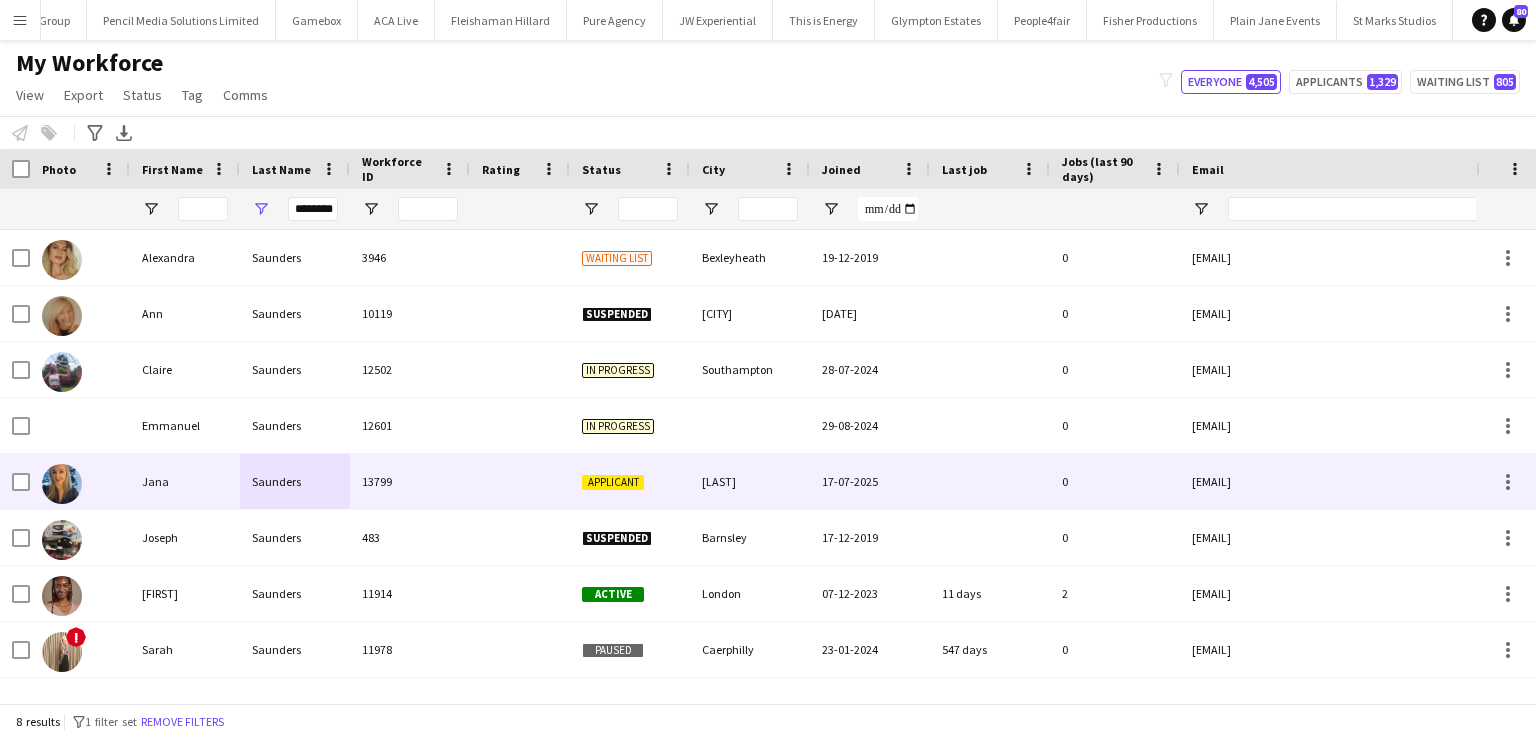 click on "Saunders" at bounding box center [295, 481] 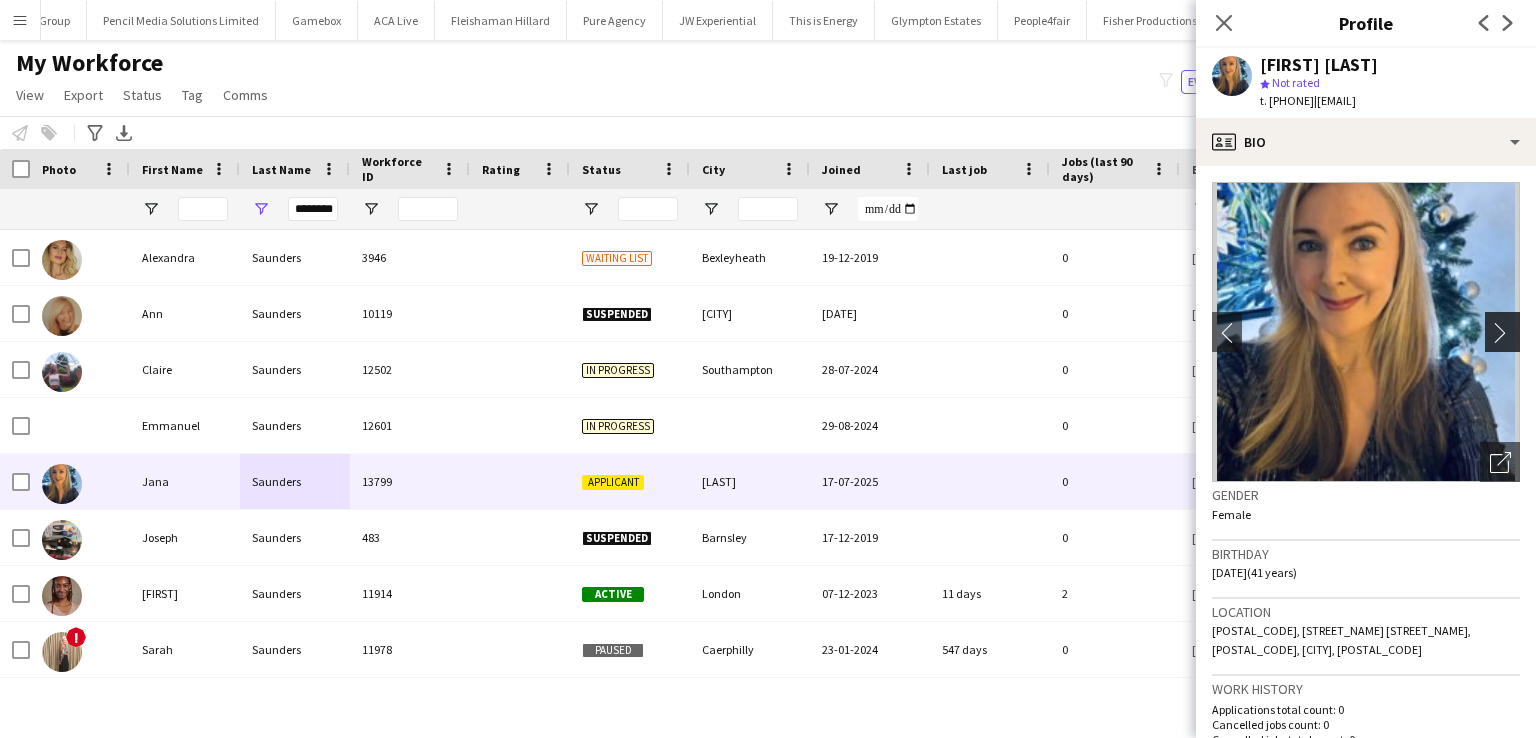click on "chevron-right" 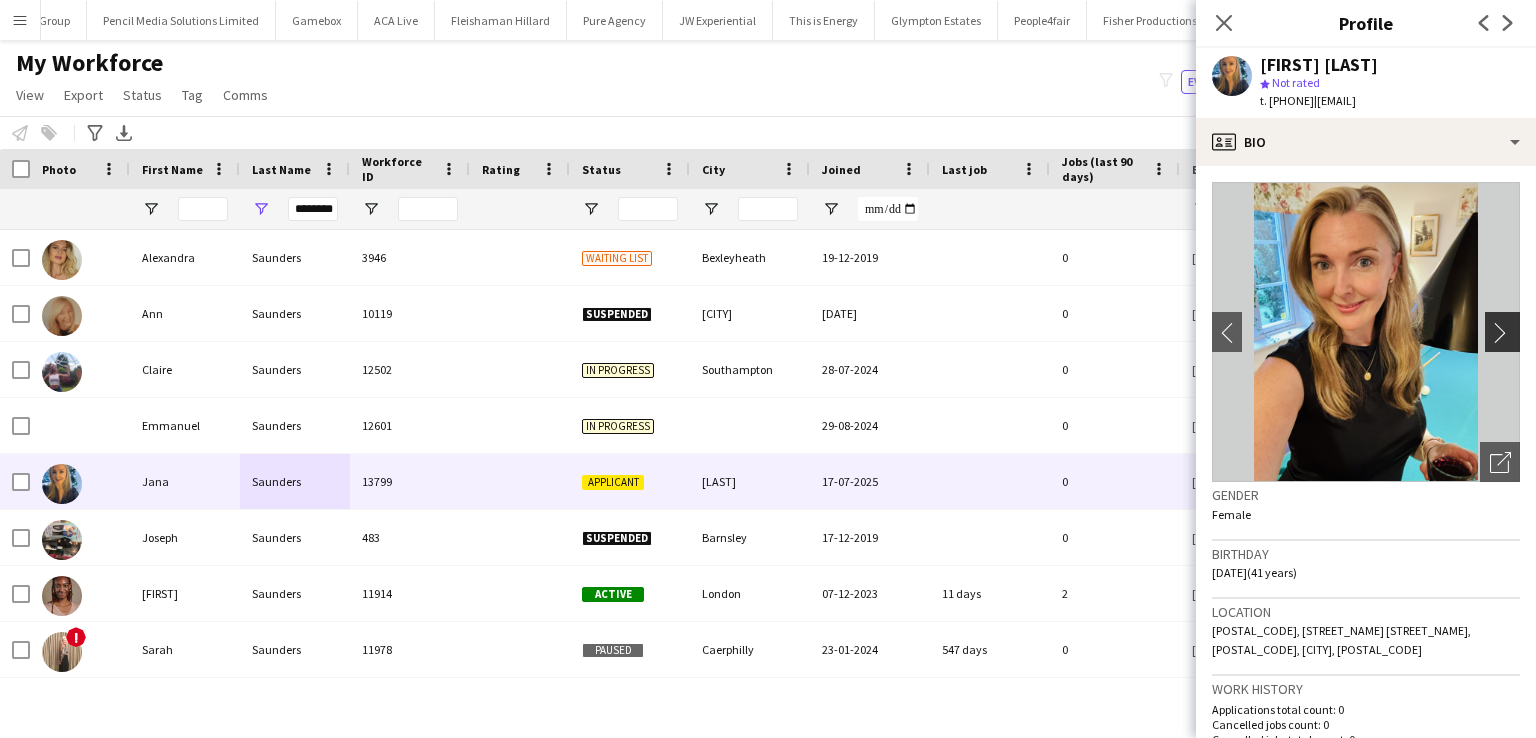 click on "chevron-right" 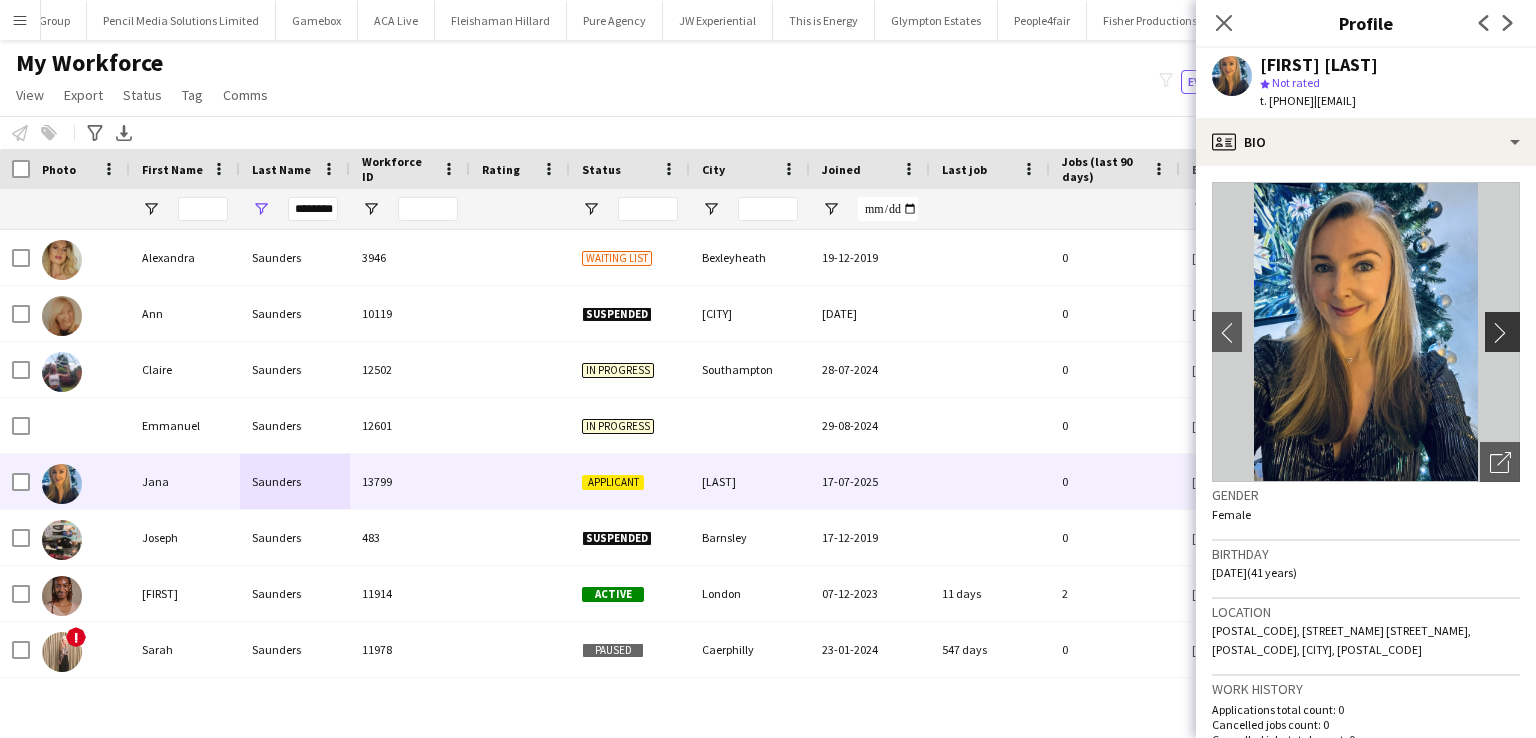 click on "chevron-right" 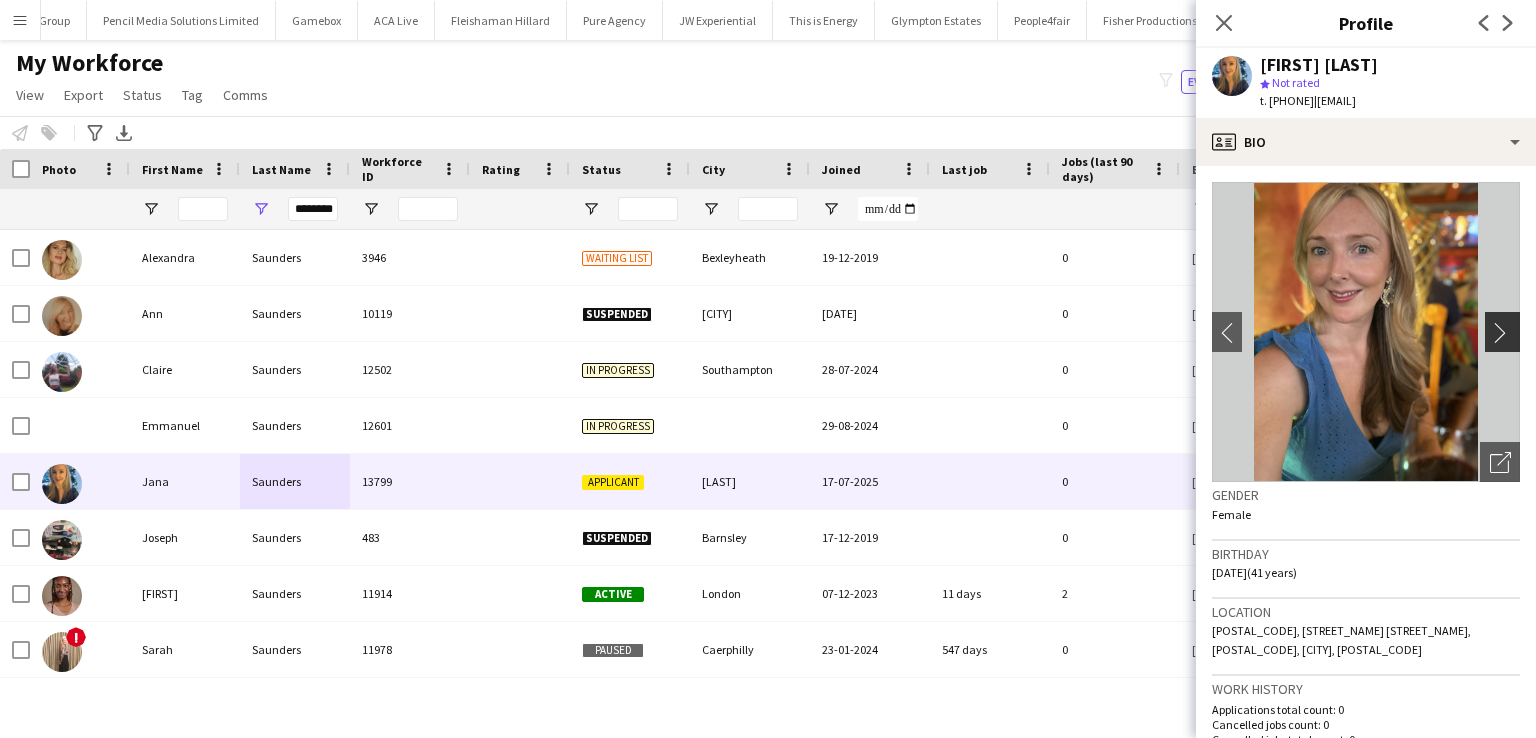 click on "chevron-right" 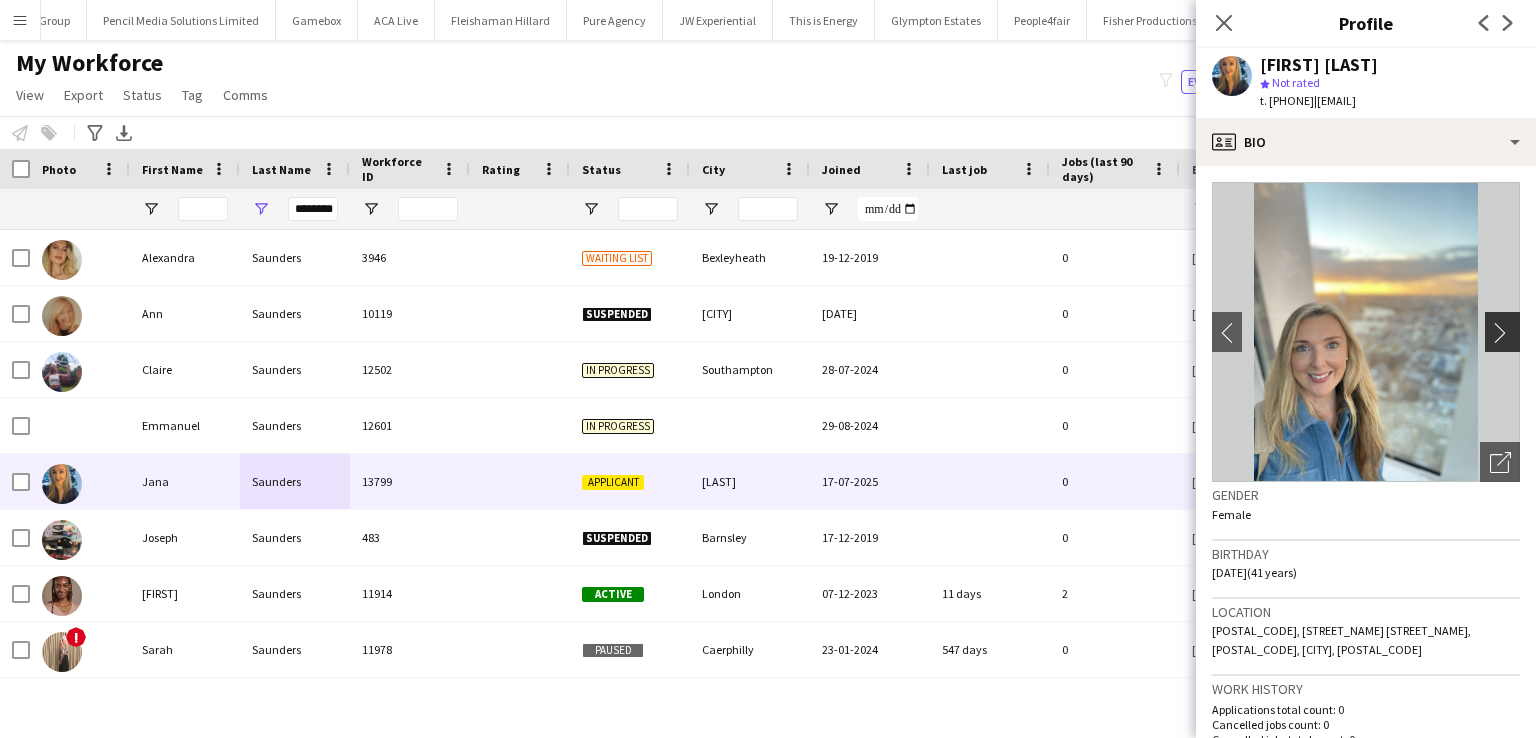 click on "chevron-right" 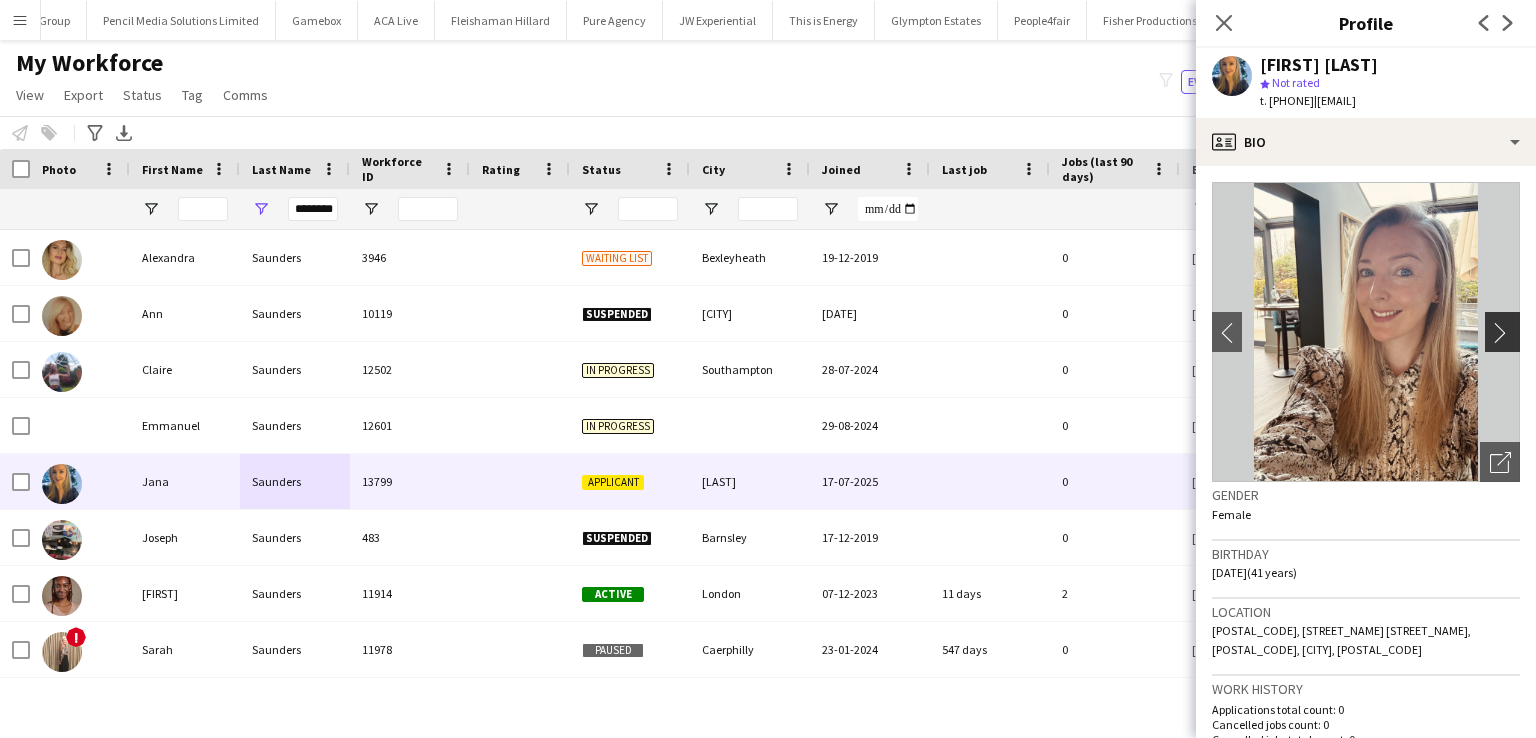click on "chevron-right" 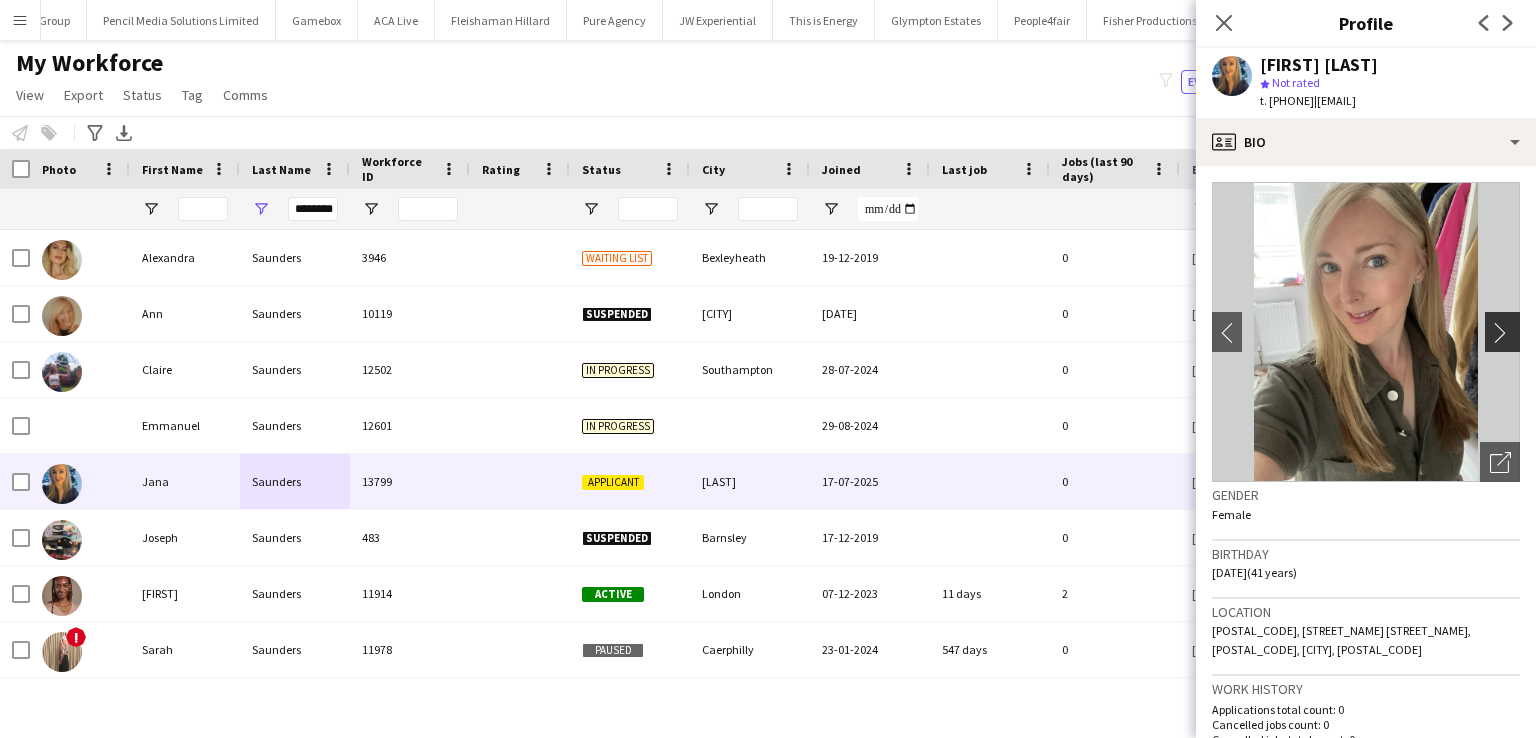 click on "chevron-right" 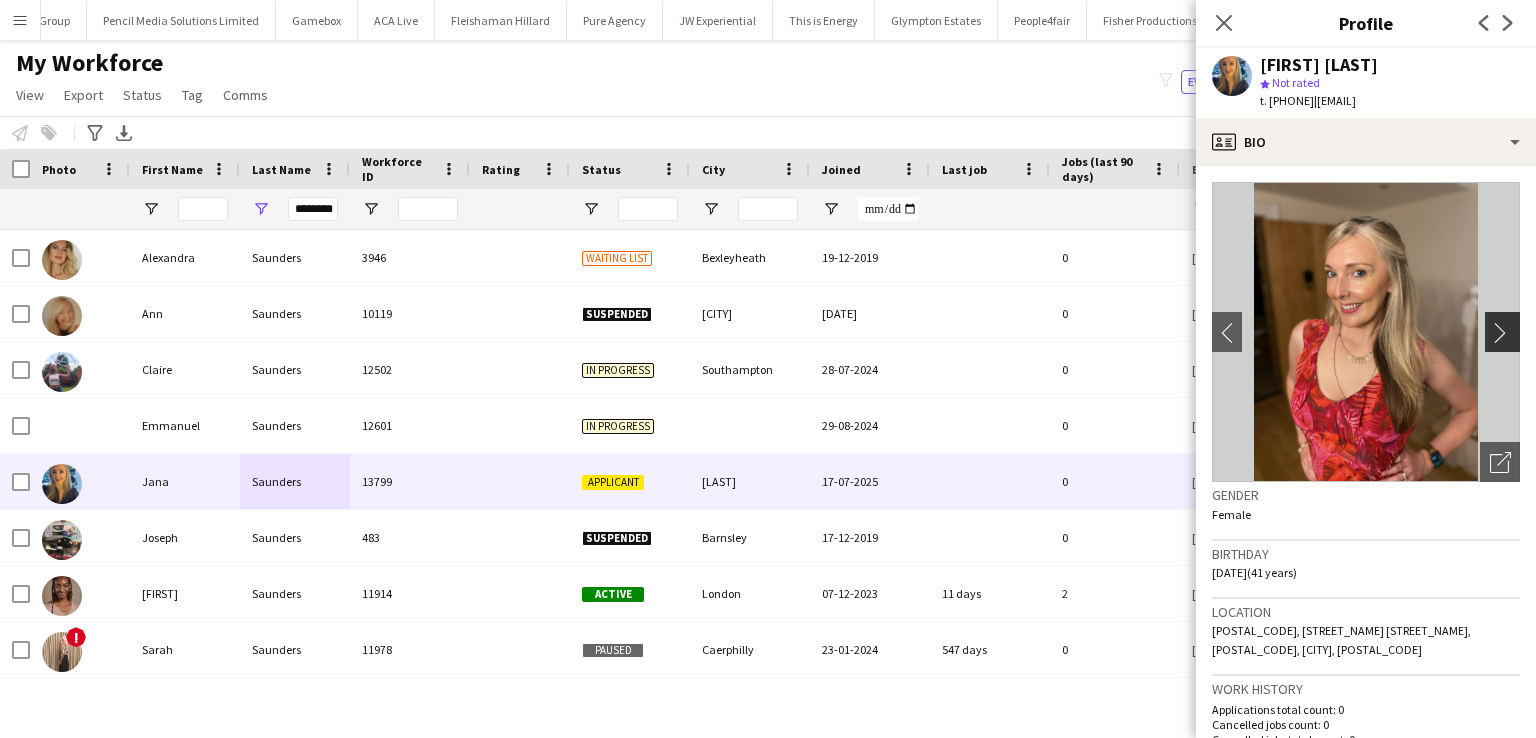 click on "chevron-right" 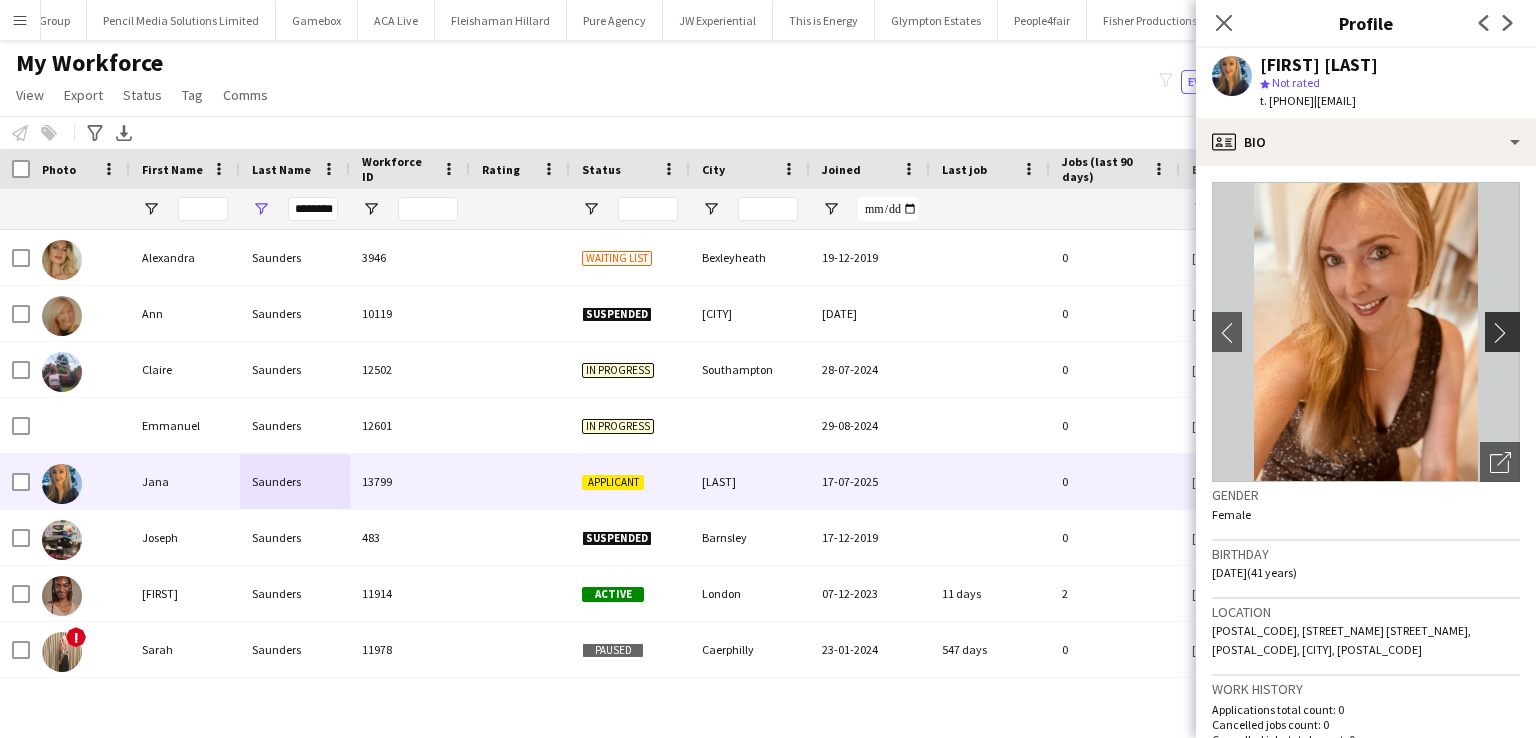 click on "chevron-right" 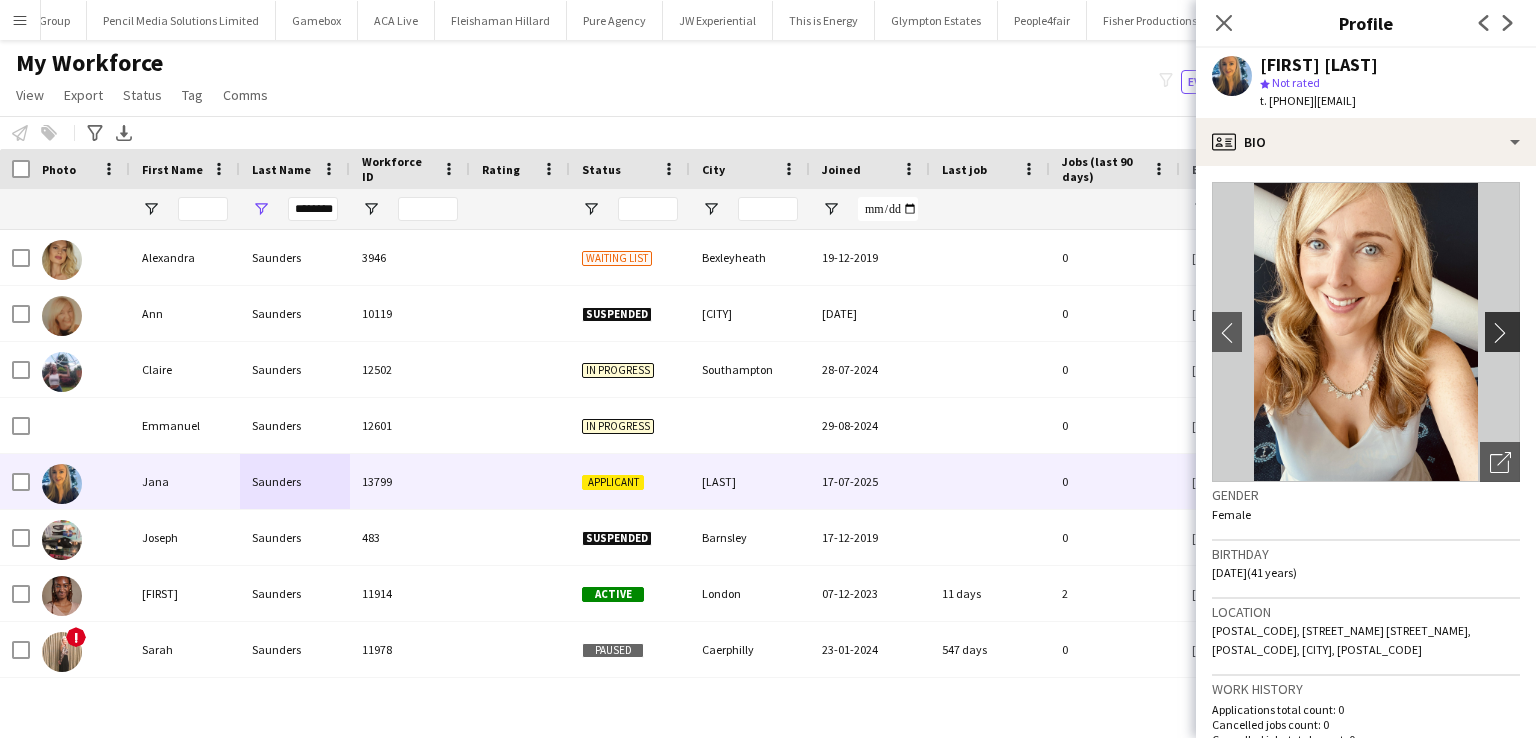 click on "chevron-right" 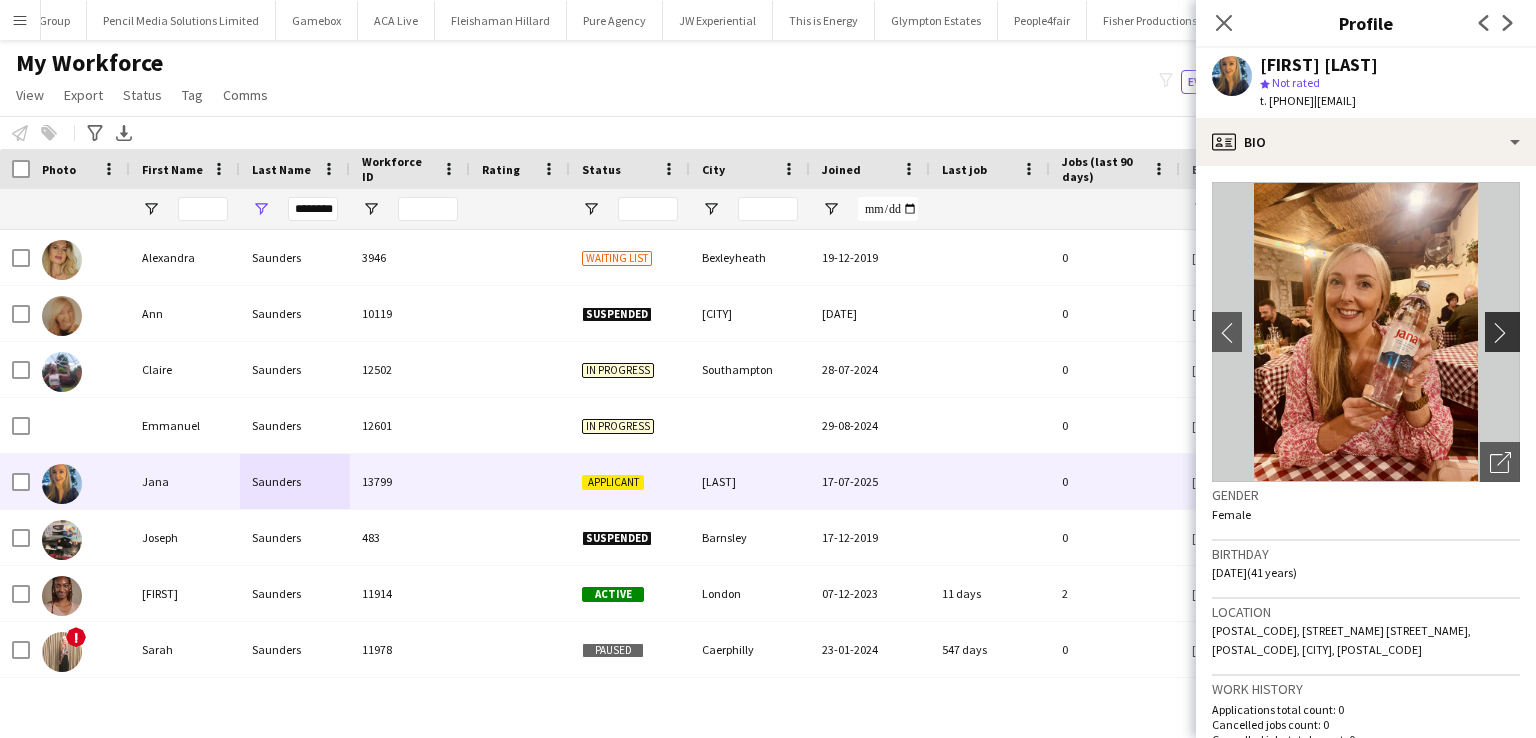 click on "chevron-right" 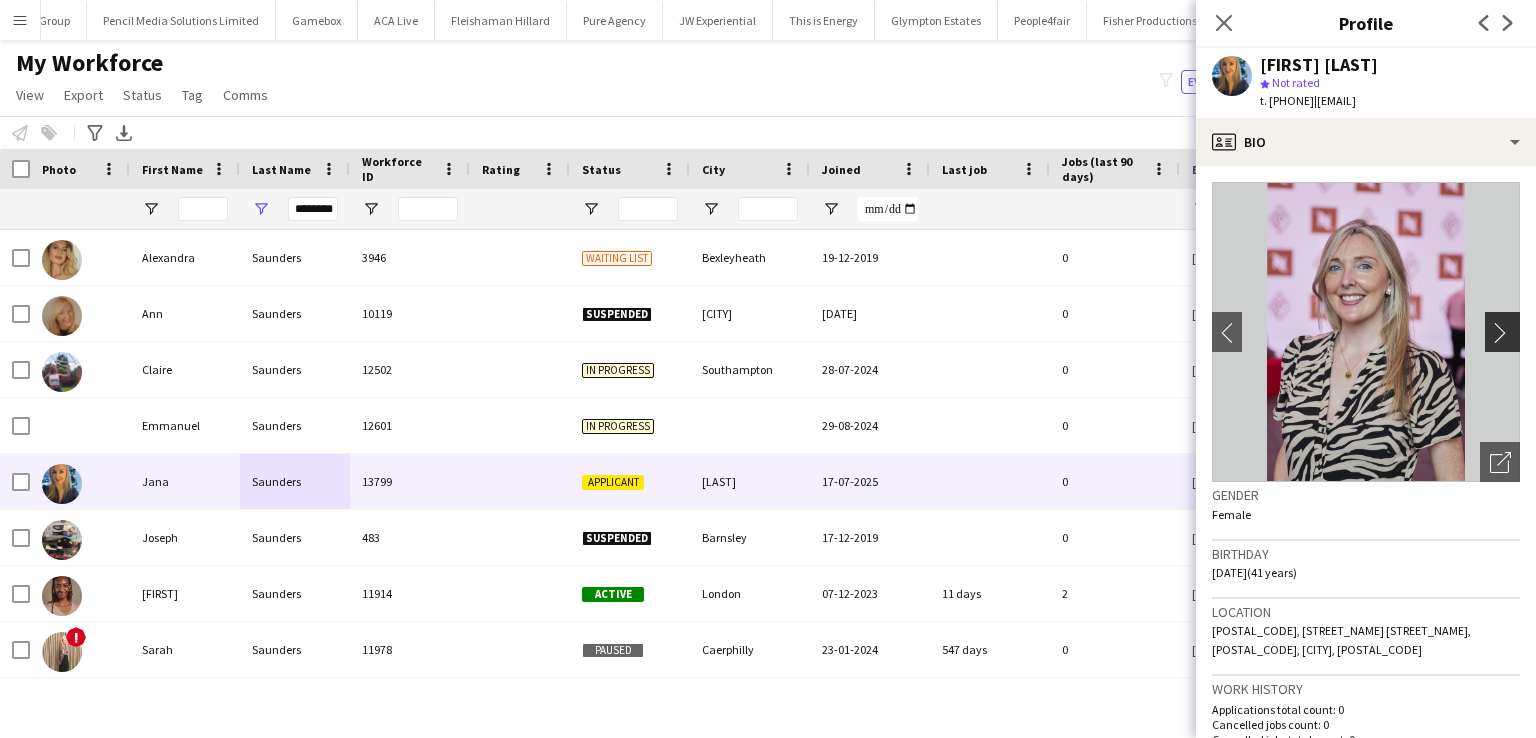 click on "chevron-right" 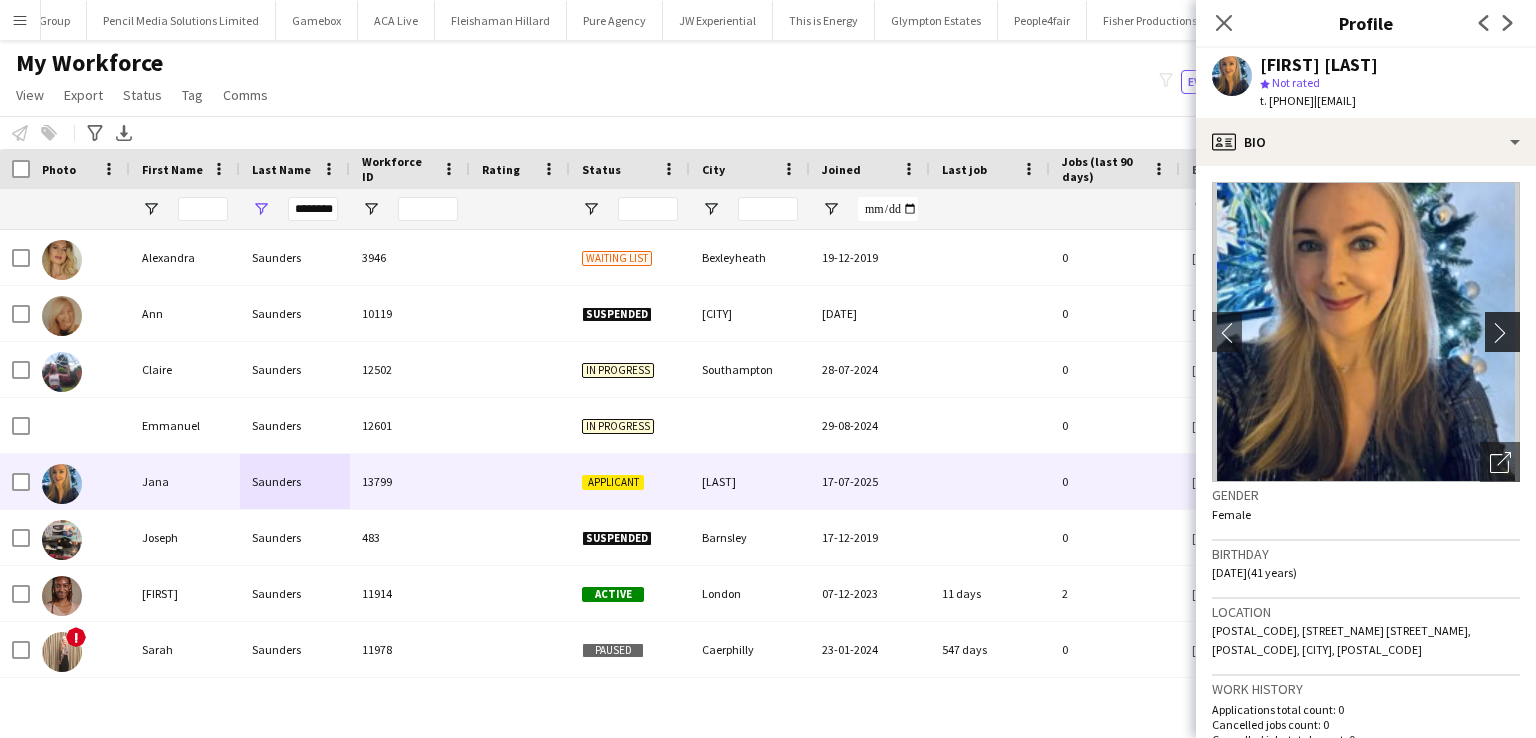 click on "chevron-right" 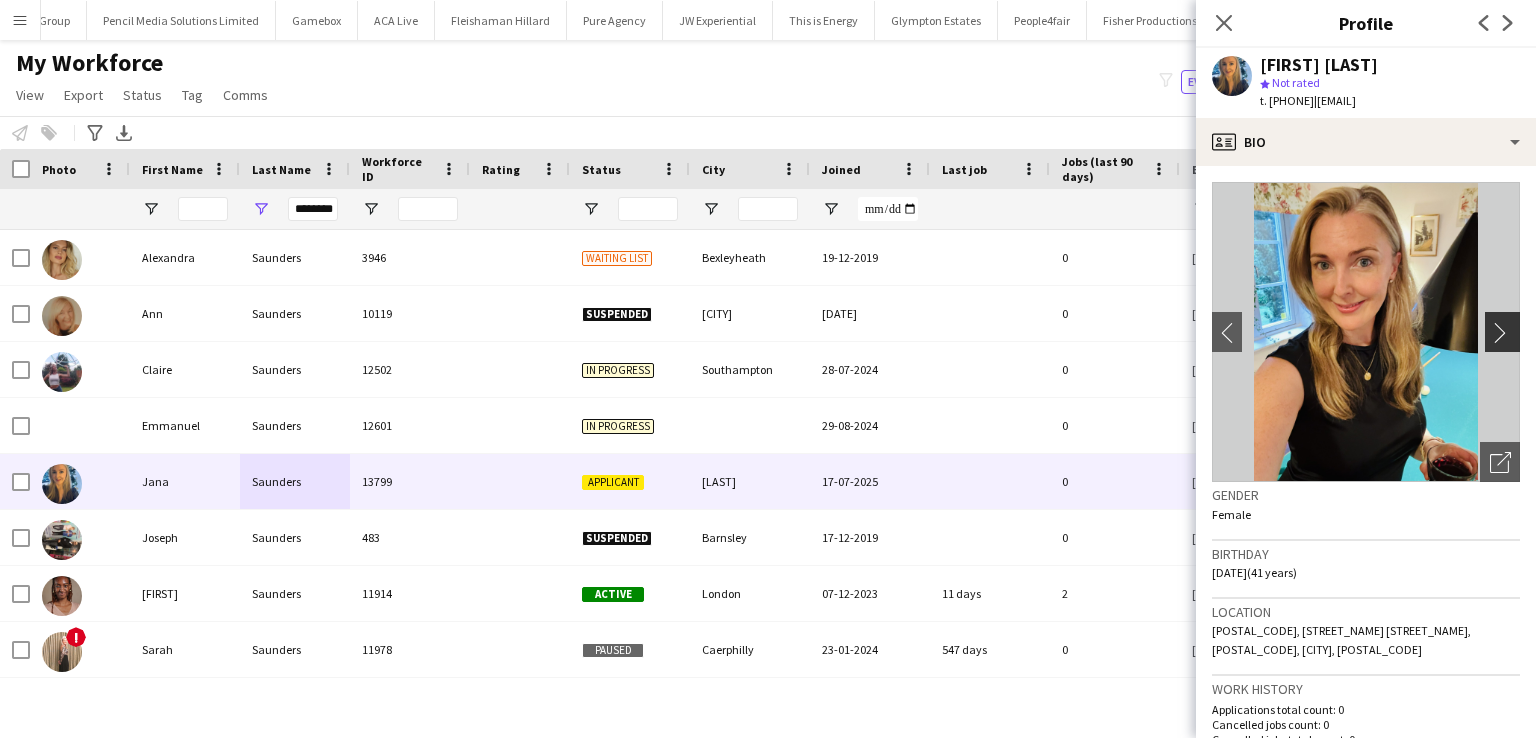 click on "chevron-right" 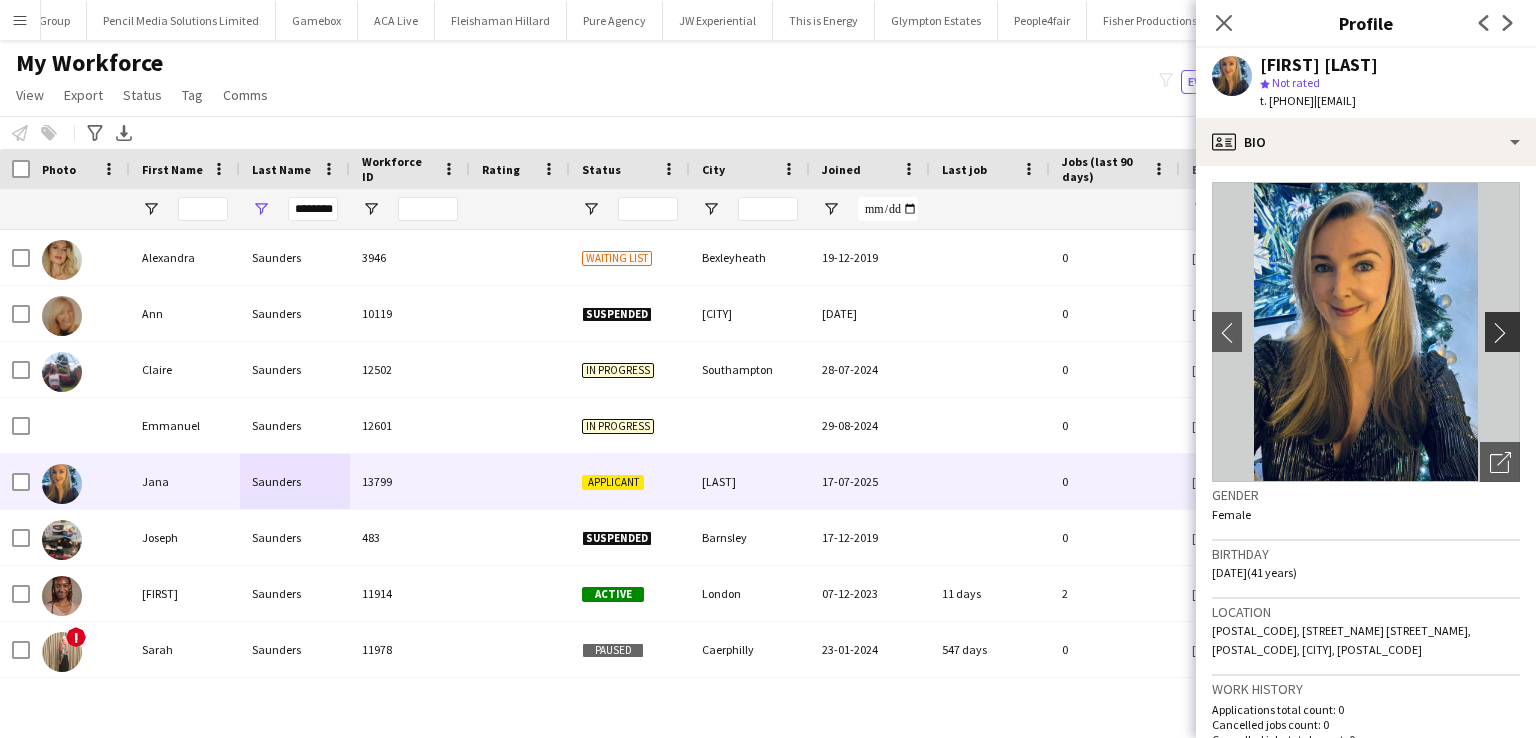 click on "chevron-right" 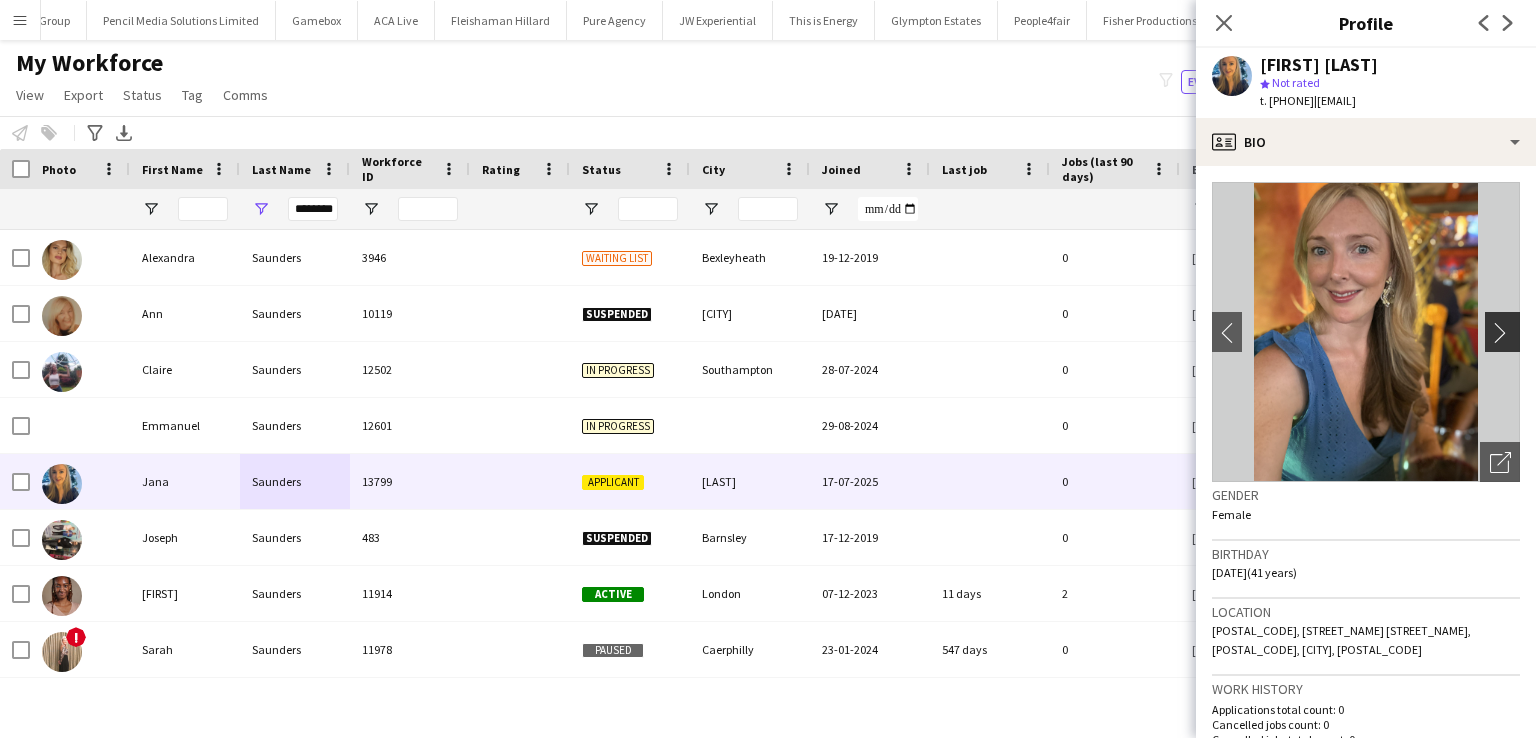 click on "chevron-right" 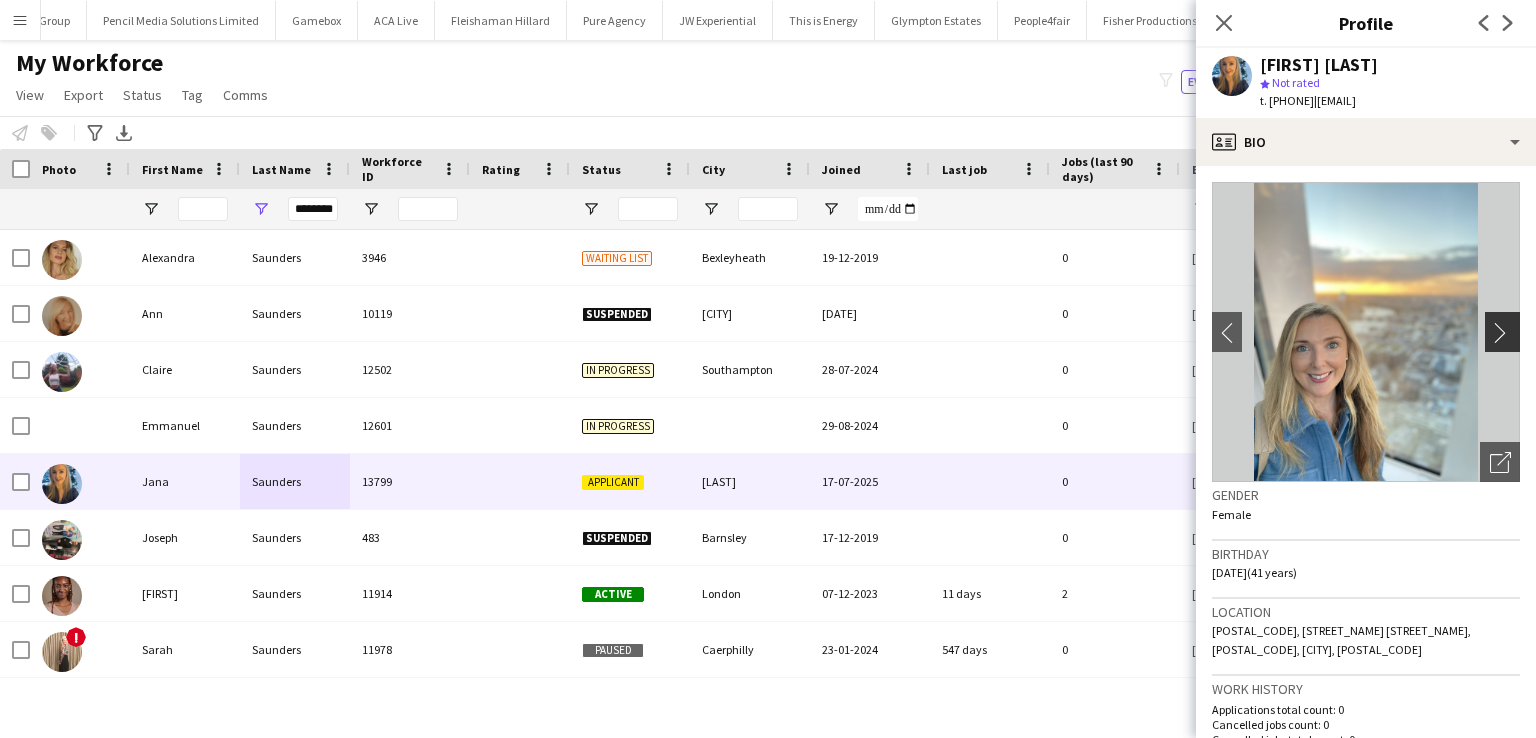 click on "chevron-right" 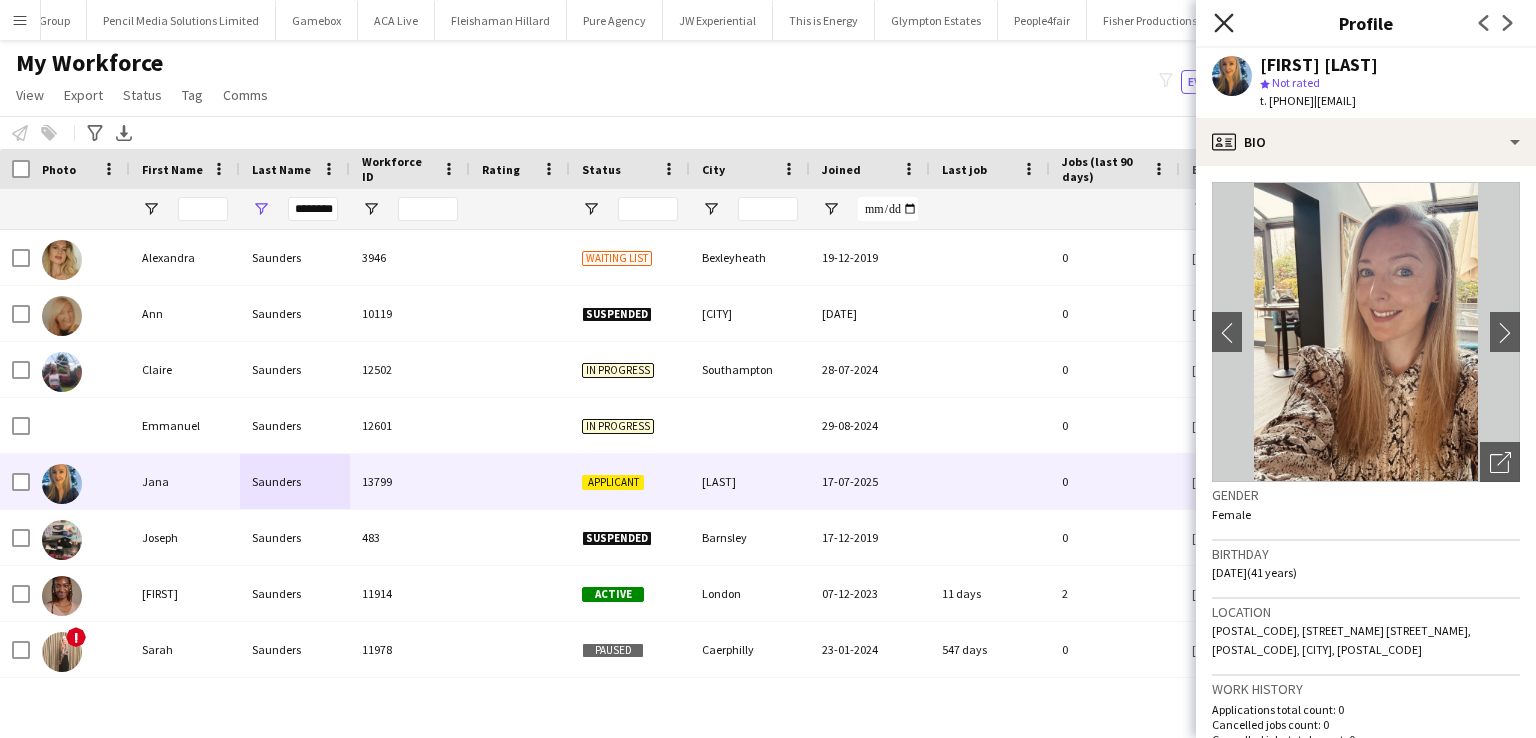 click on "Close pop-in" 